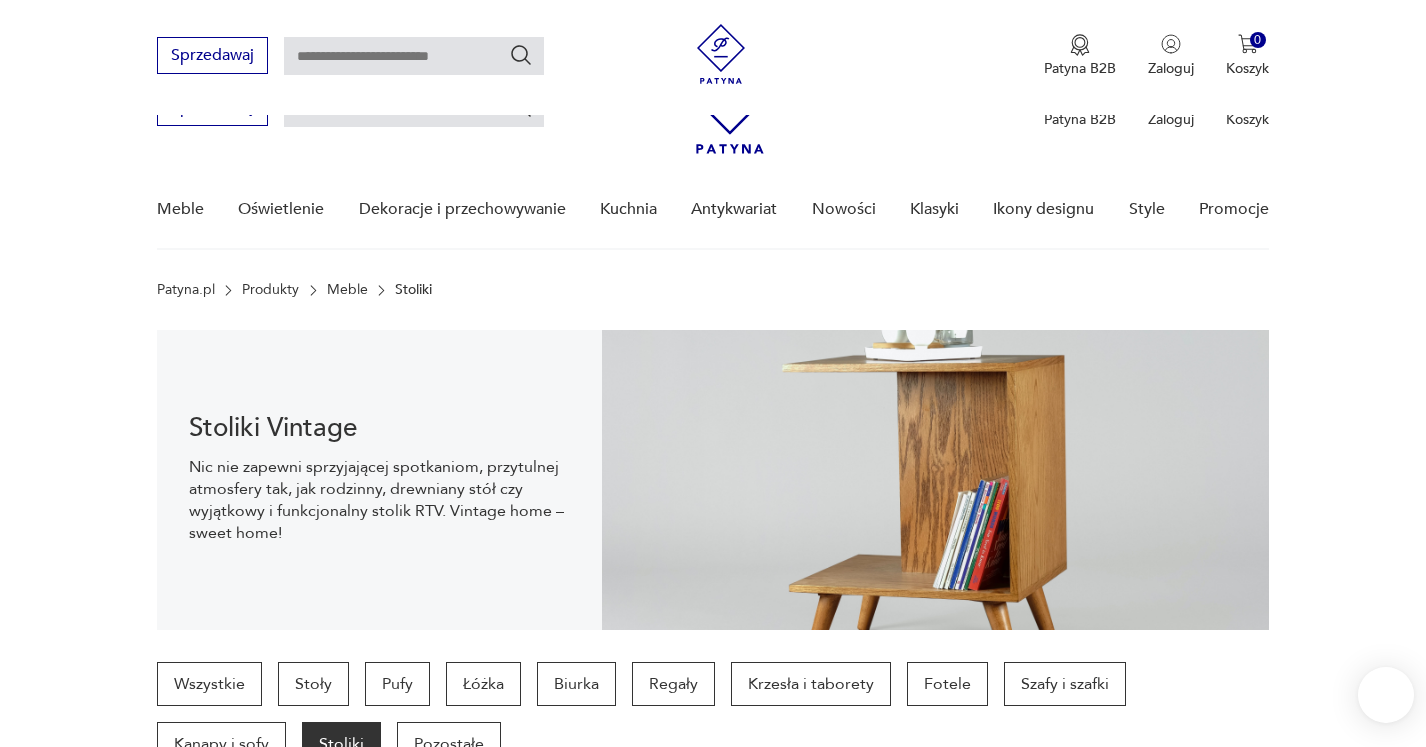 scroll, scrollTop: 357, scrollLeft: 0, axis: vertical 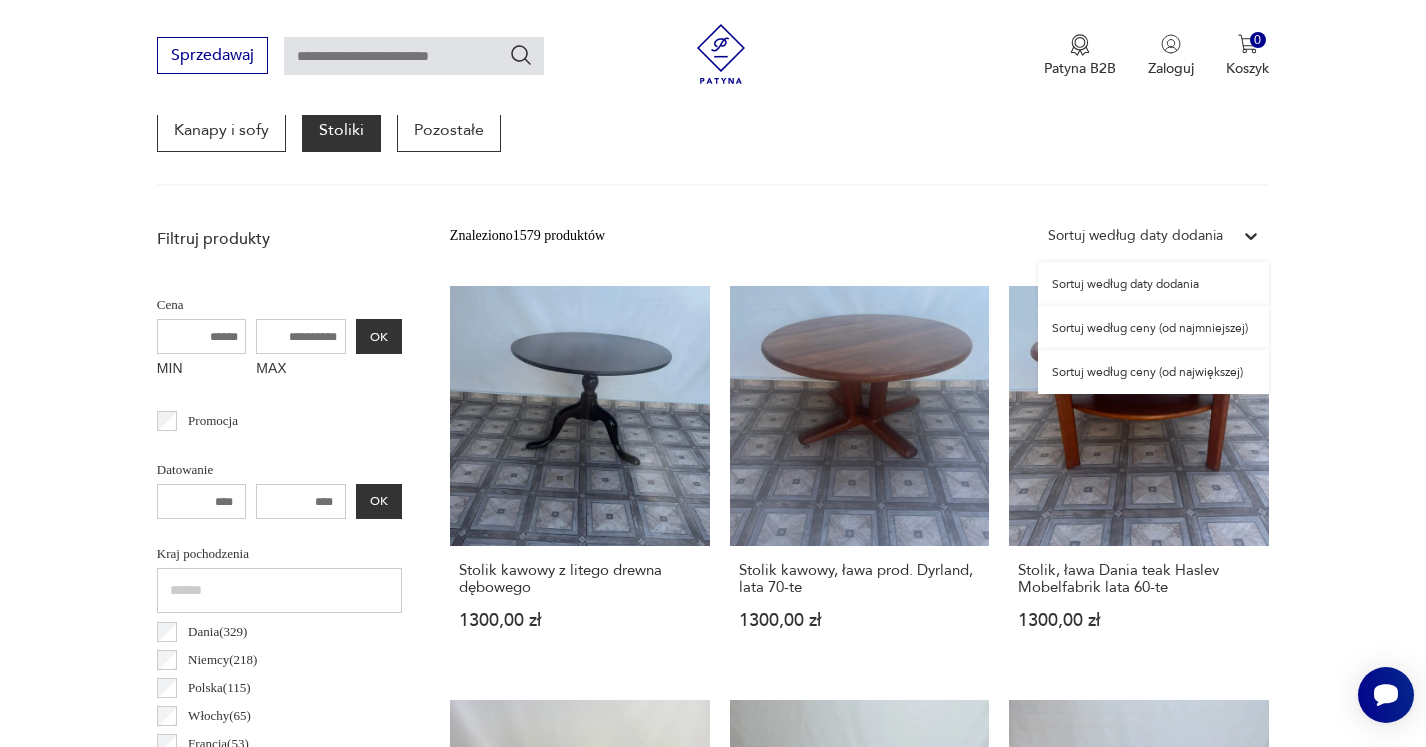 click at bounding box center [1251, 236] 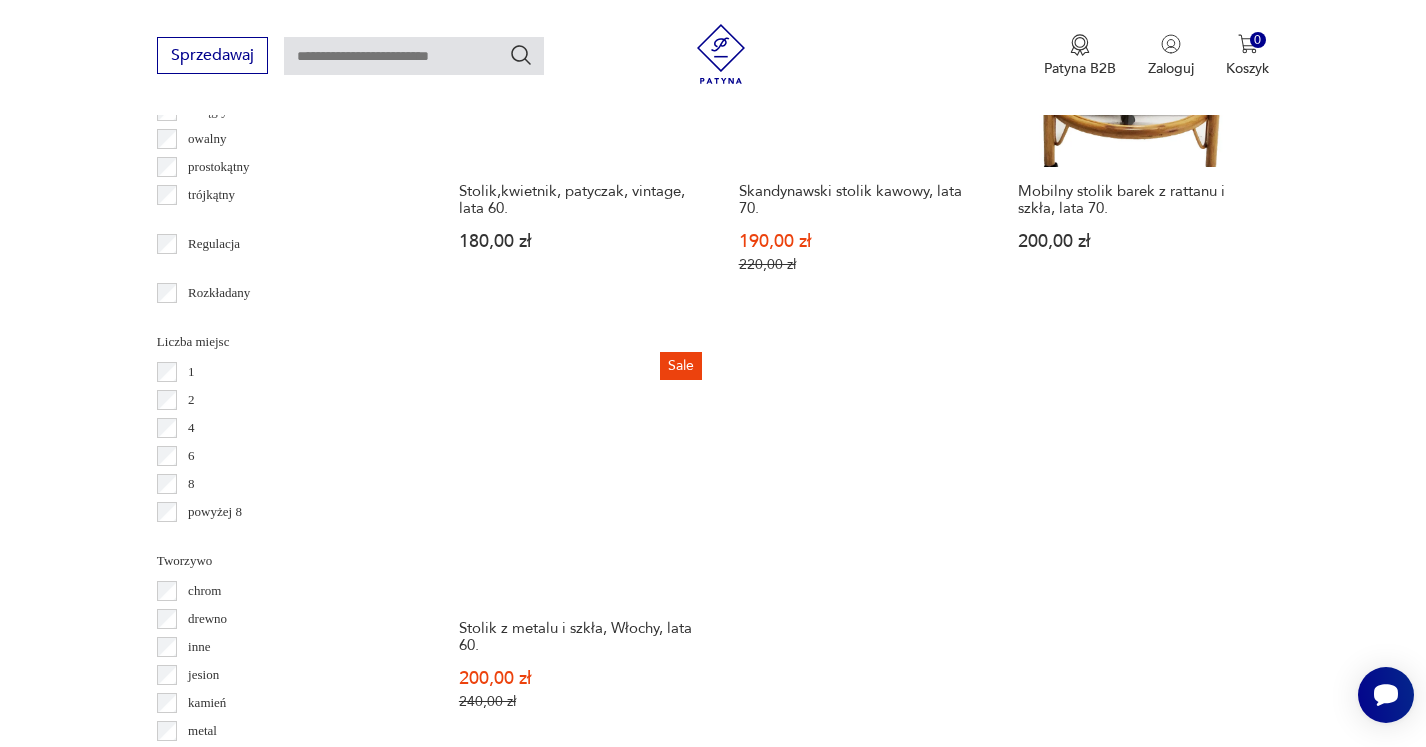 scroll, scrollTop: 2973, scrollLeft: 0, axis: vertical 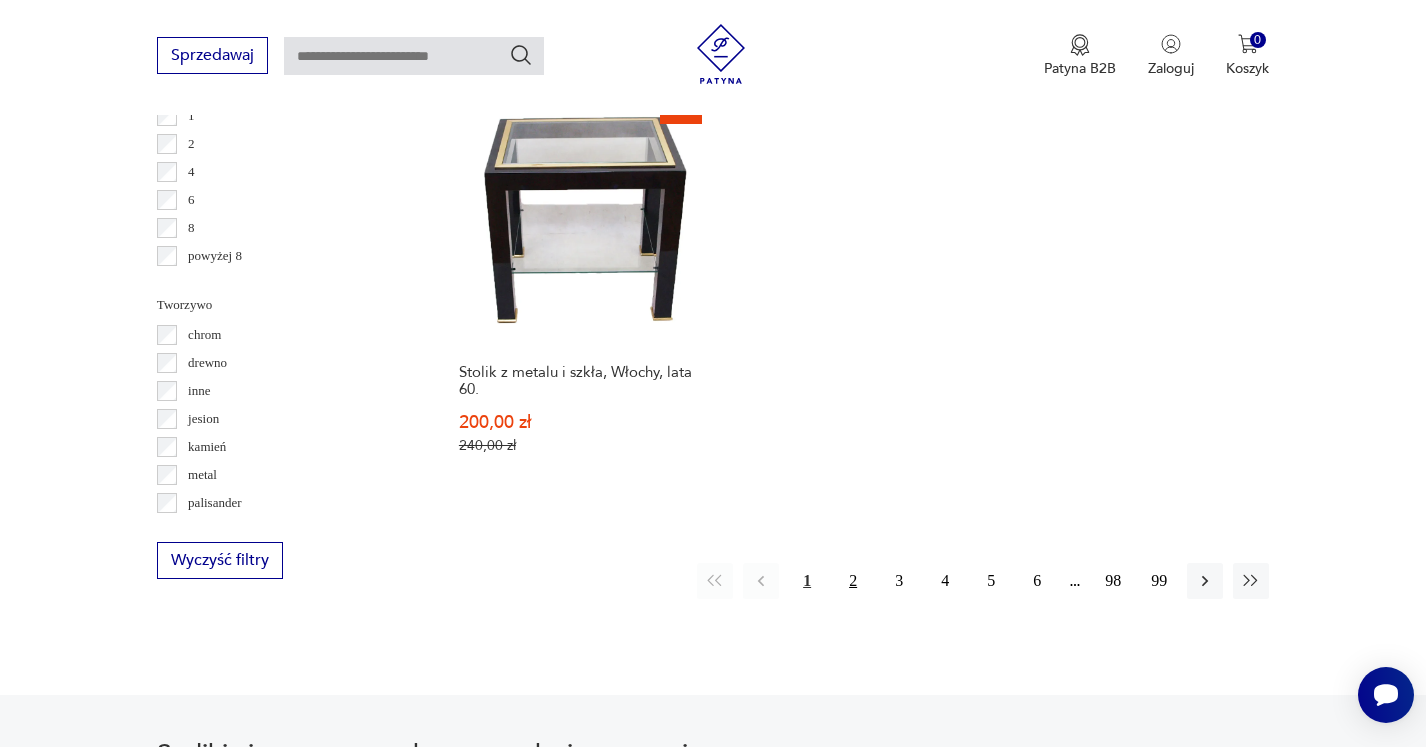 click on "2" at bounding box center (853, 581) 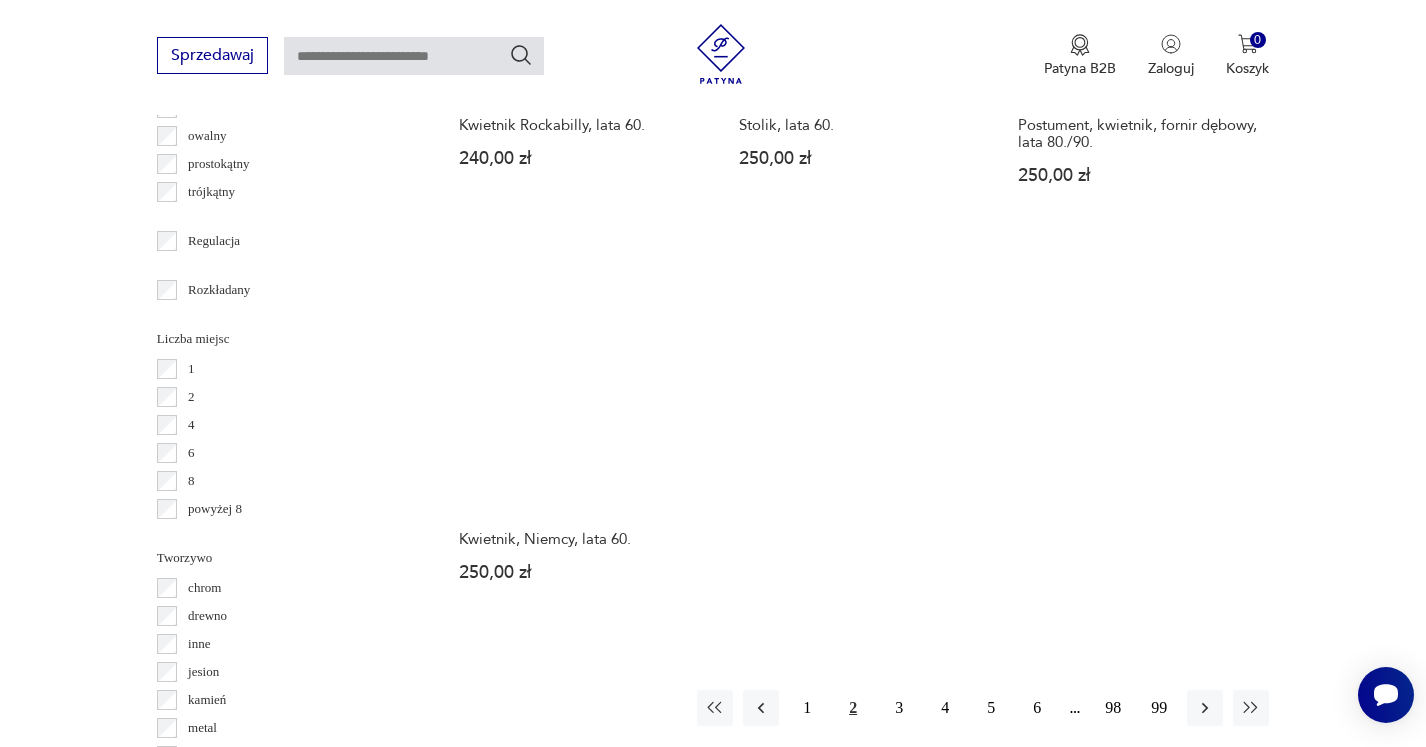scroll, scrollTop: 2928, scrollLeft: 0, axis: vertical 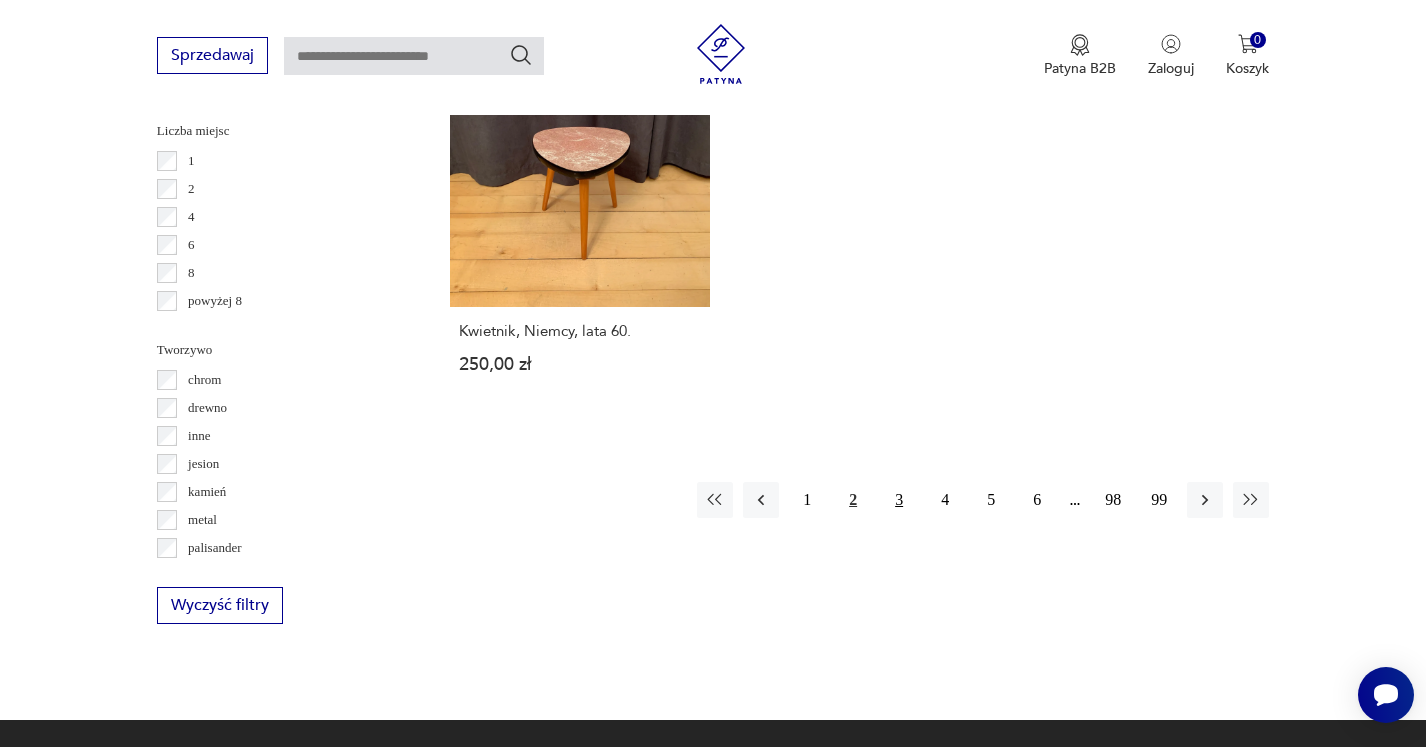 click on "3" at bounding box center (899, 500) 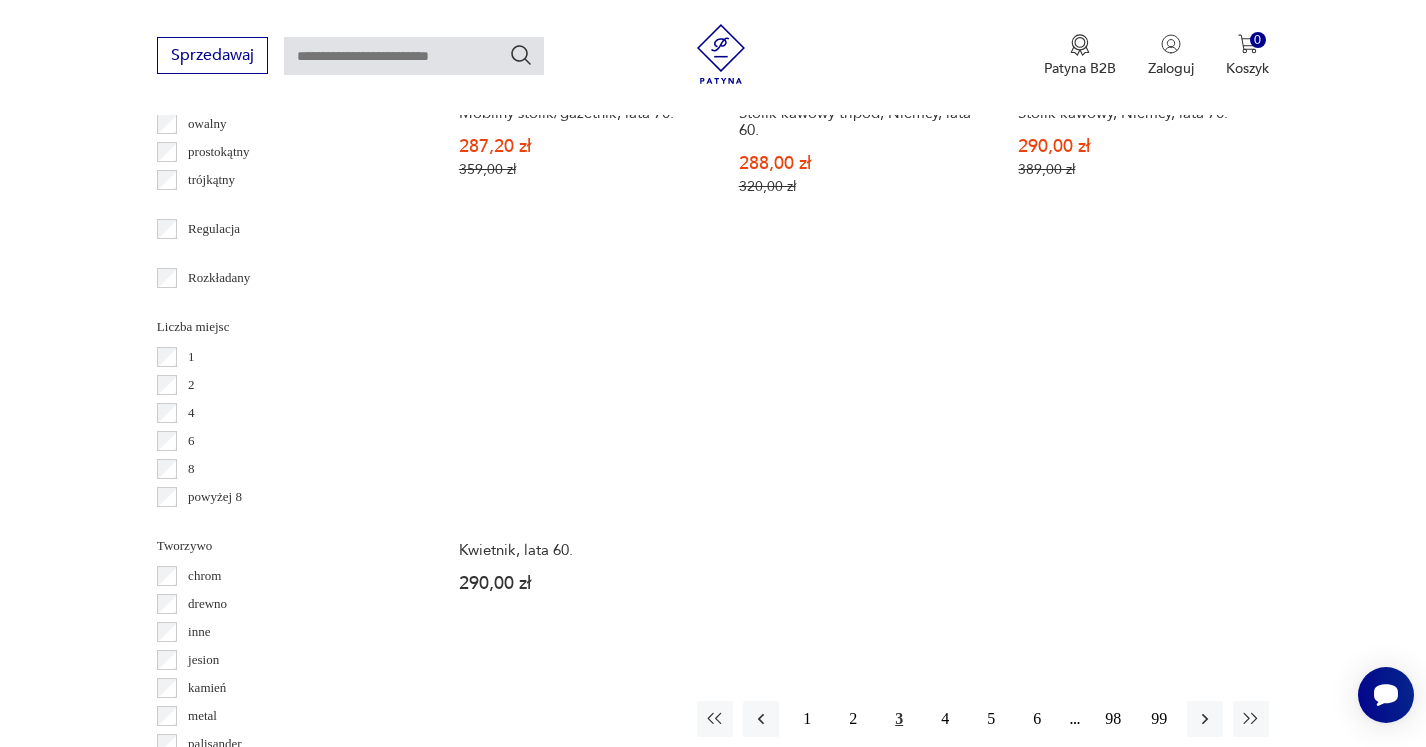 scroll, scrollTop: 2861, scrollLeft: 0, axis: vertical 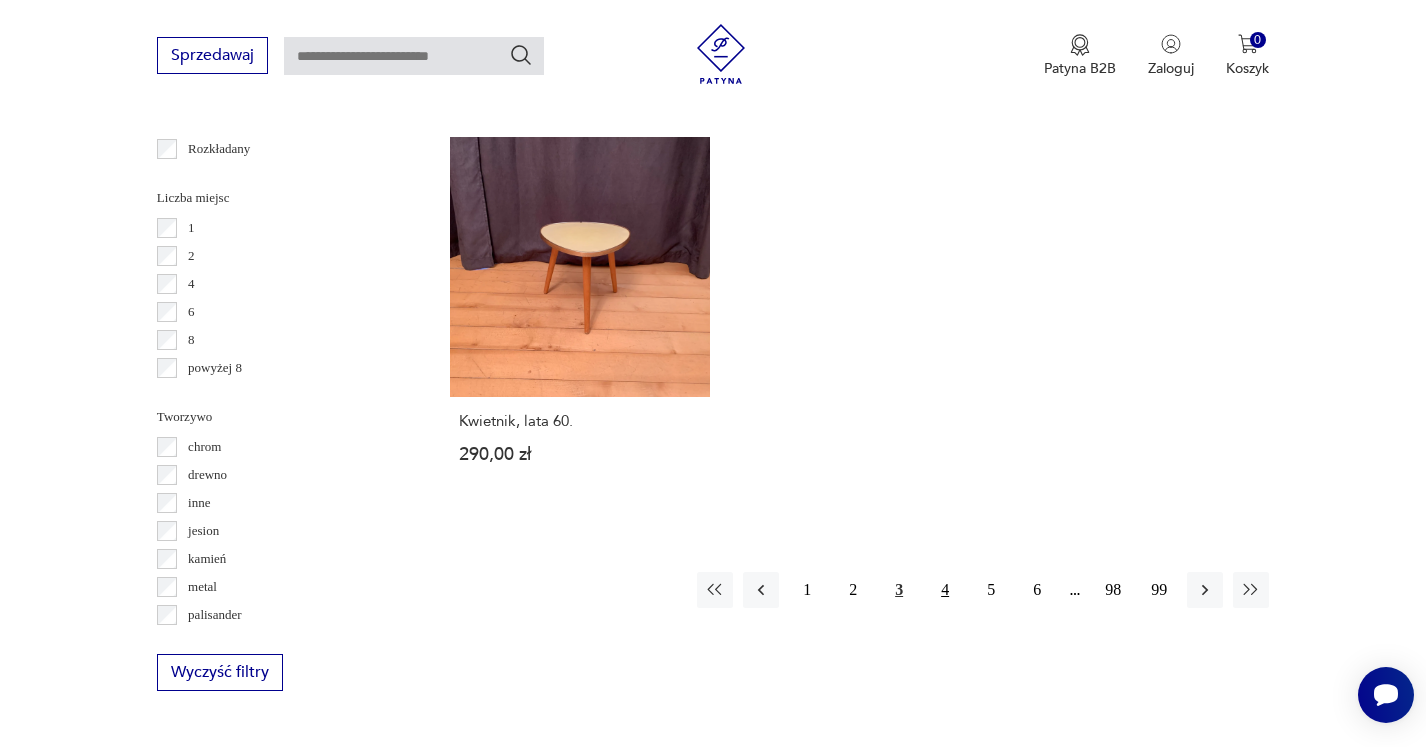 click on "4" at bounding box center [945, 590] 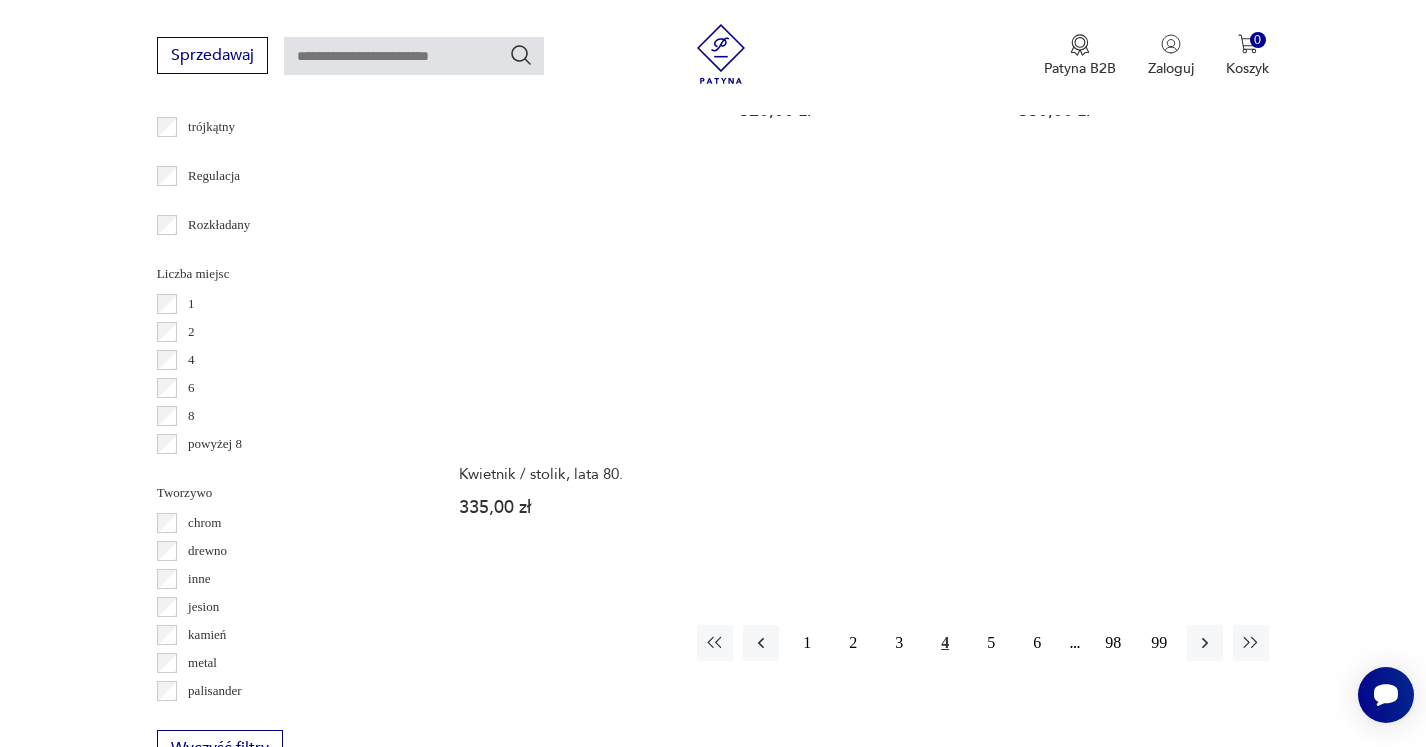 scroll, scrollTop: 2904, scrollLeft: 0, axis: vertical 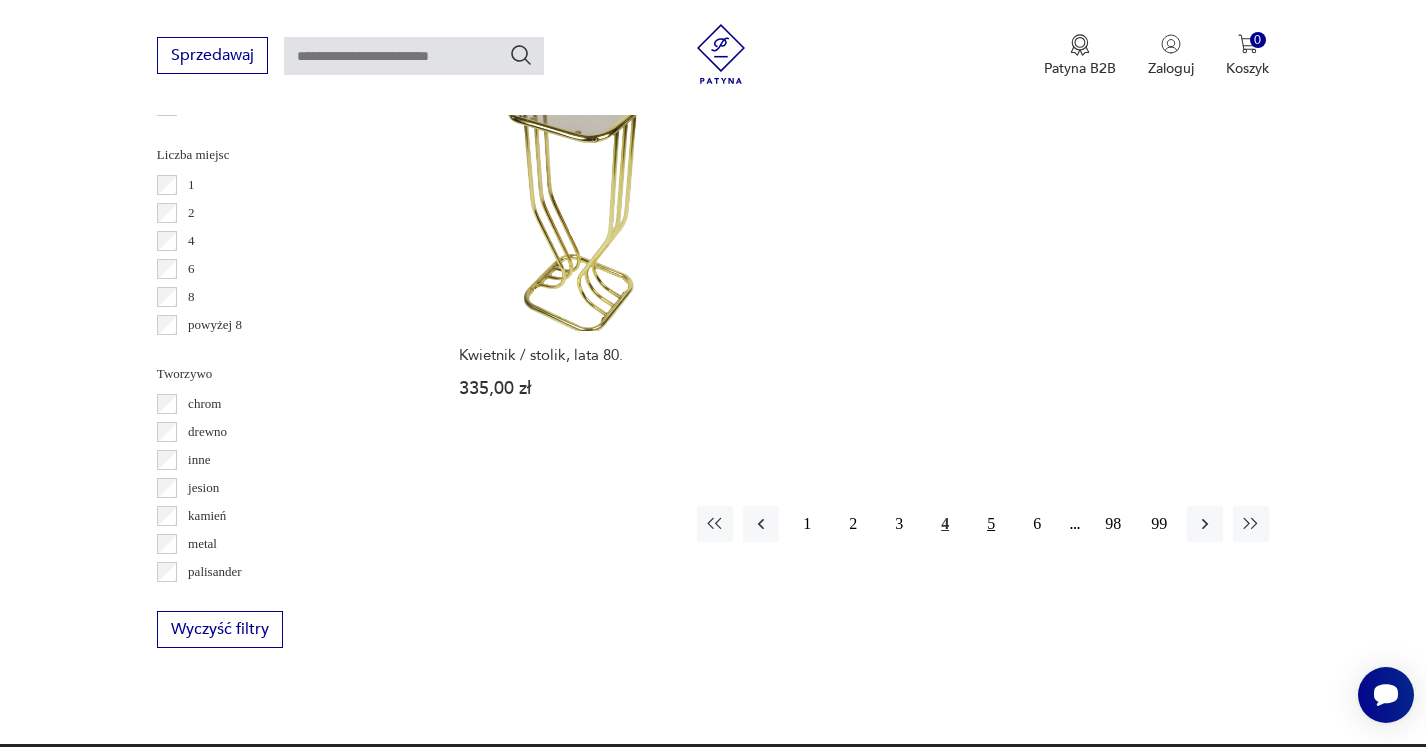 click on "5" at bounding box center [991, 524] 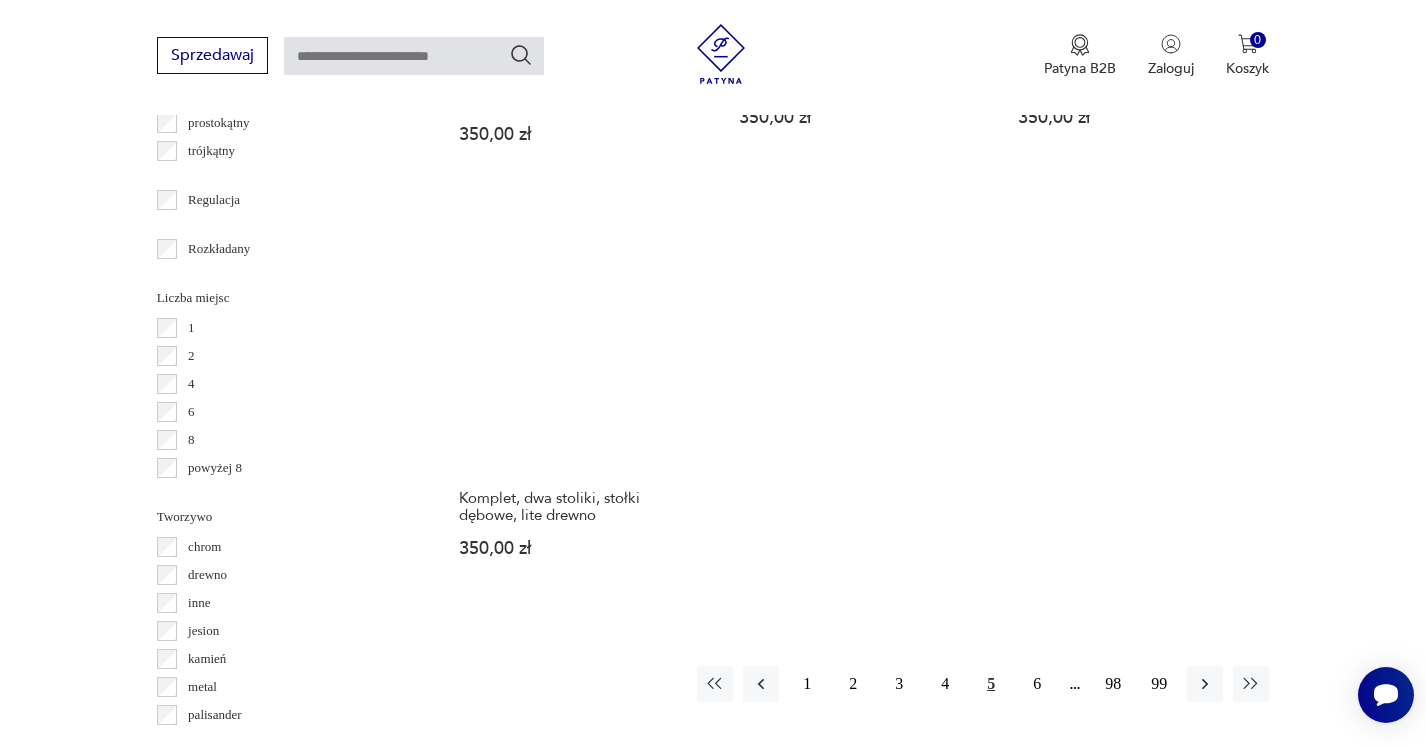 scroll, scrollTop: 2951, scrollLeft: 0, axis: vertical 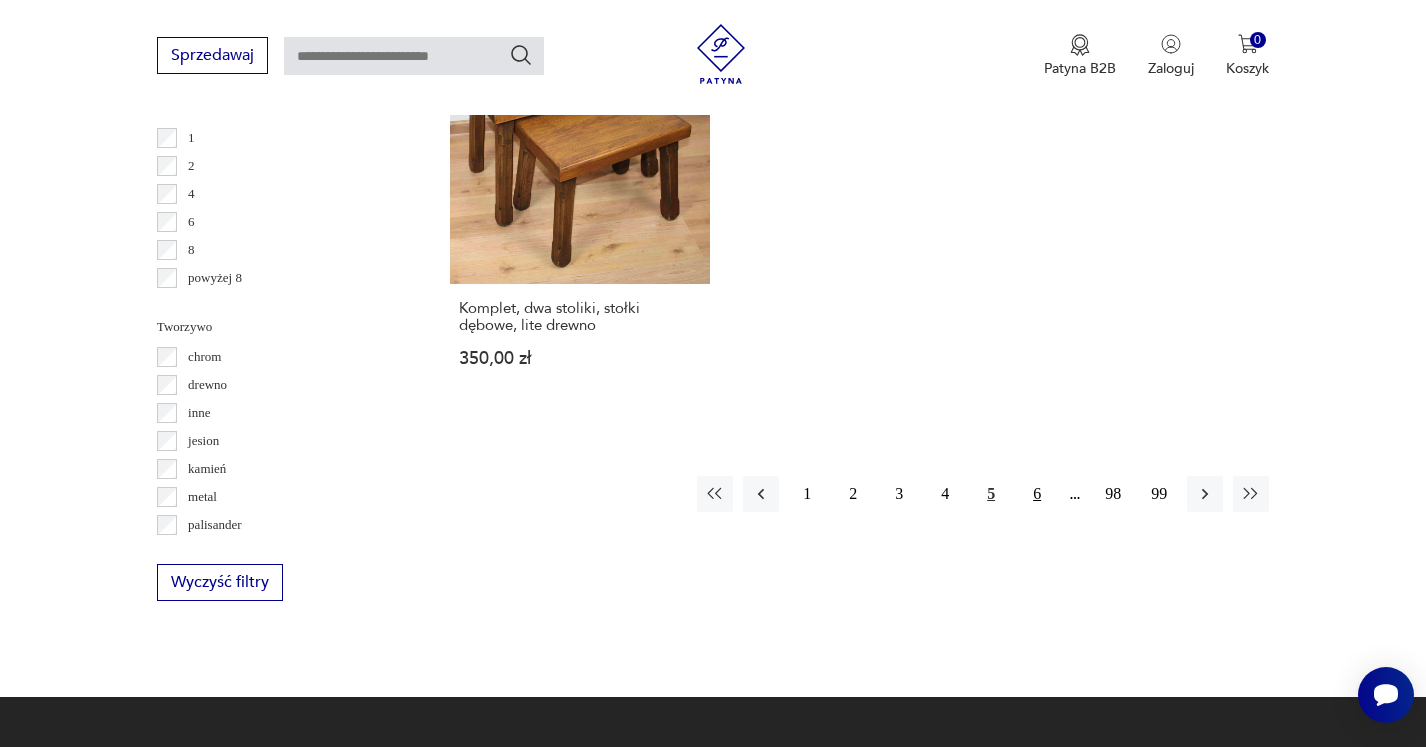 click on "6" at bounding box center [1037, 494] 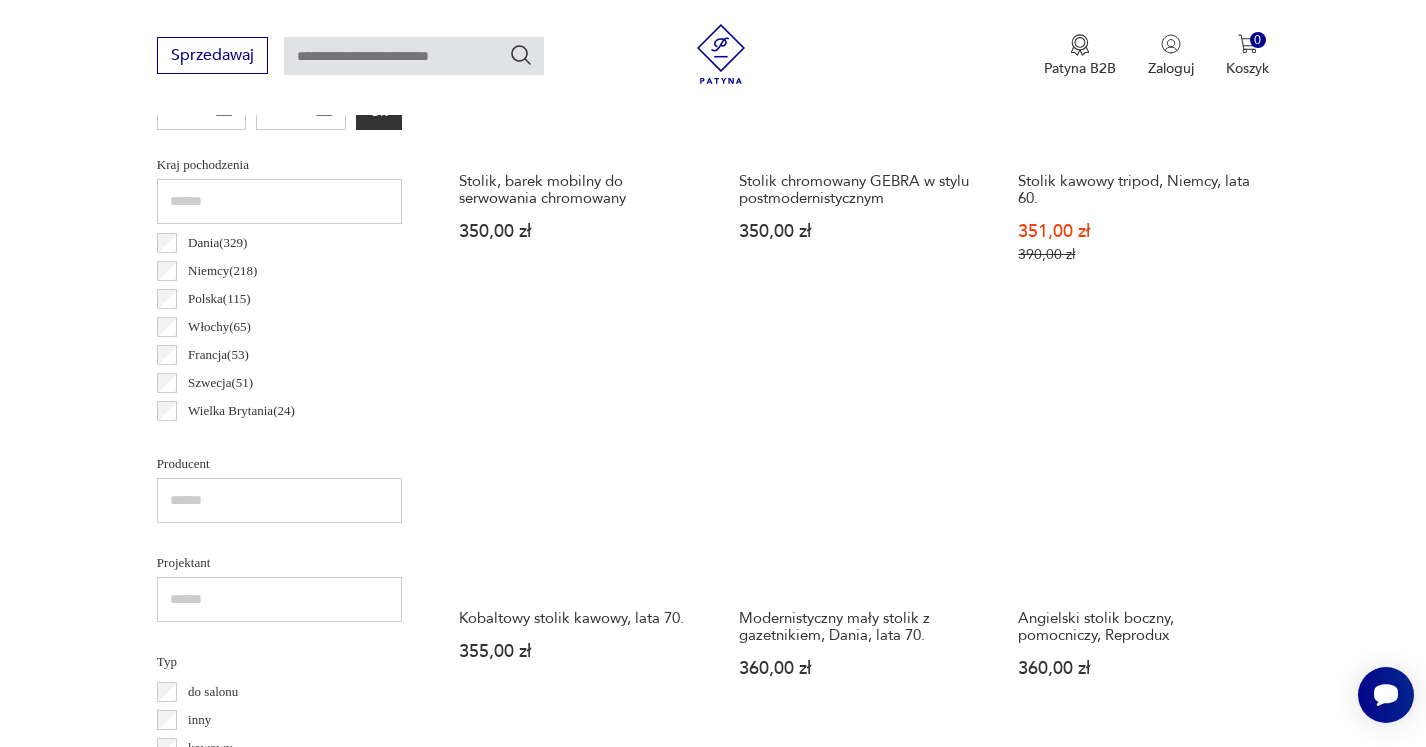 scroll, scrollTop: 784, scrollLeft: 0, axis: vertical 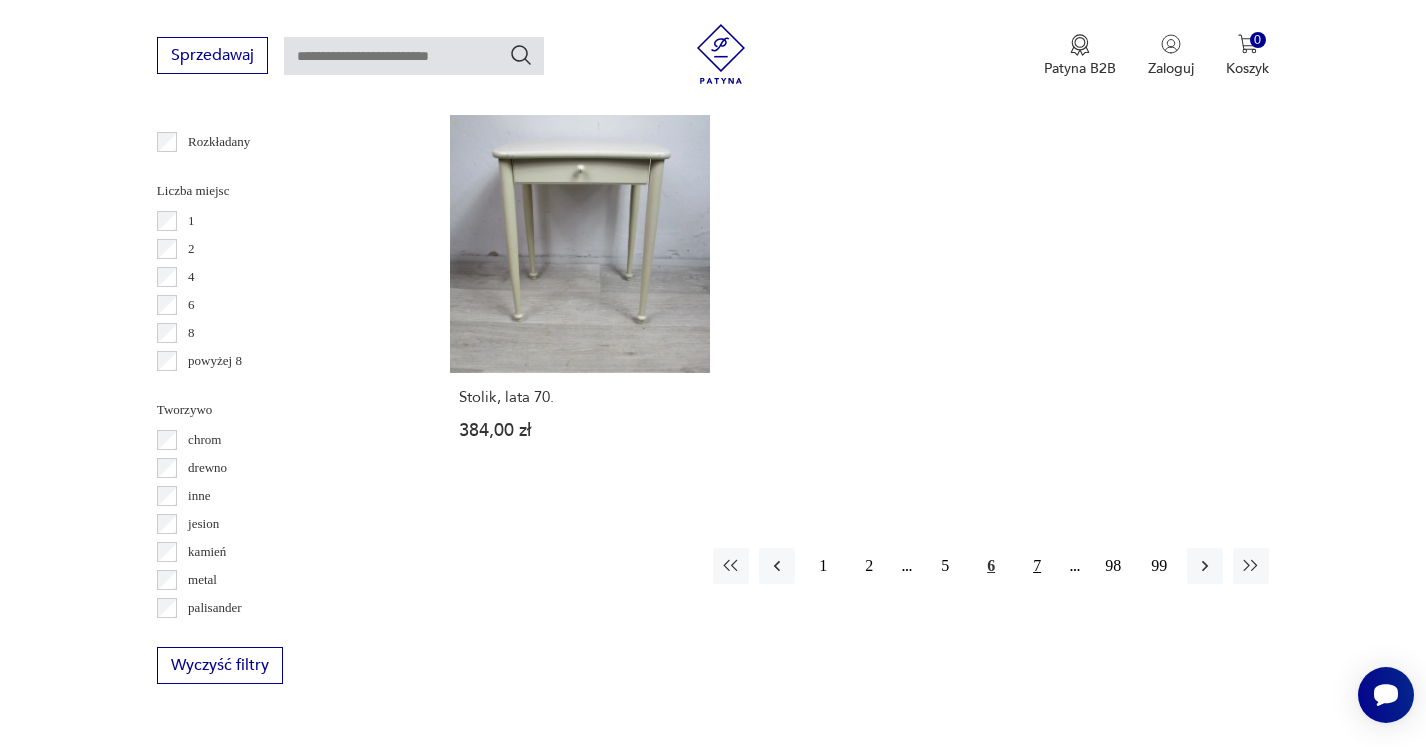 click on "7" at bounding box center [1037, 566] 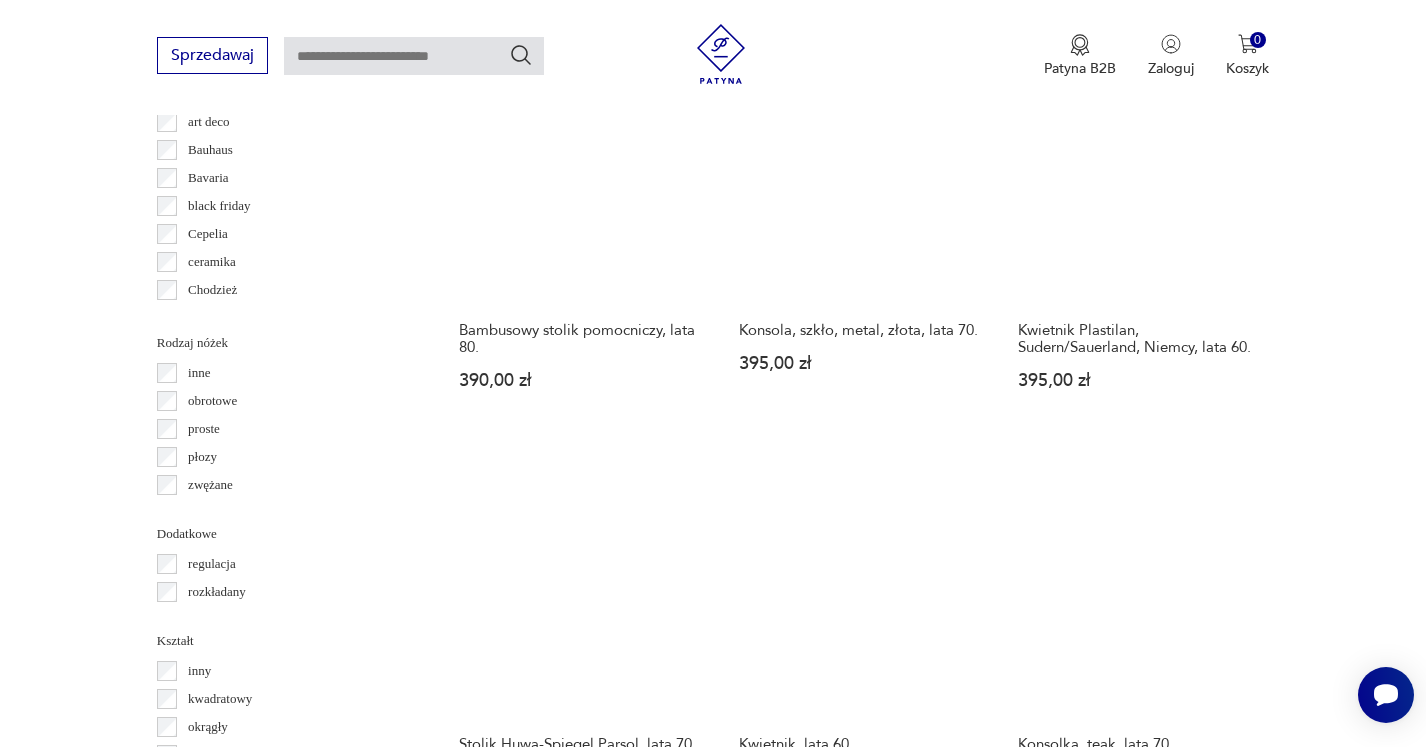 scroll, scrollTop: 2028, scrollLeft: 0, axis: vertical 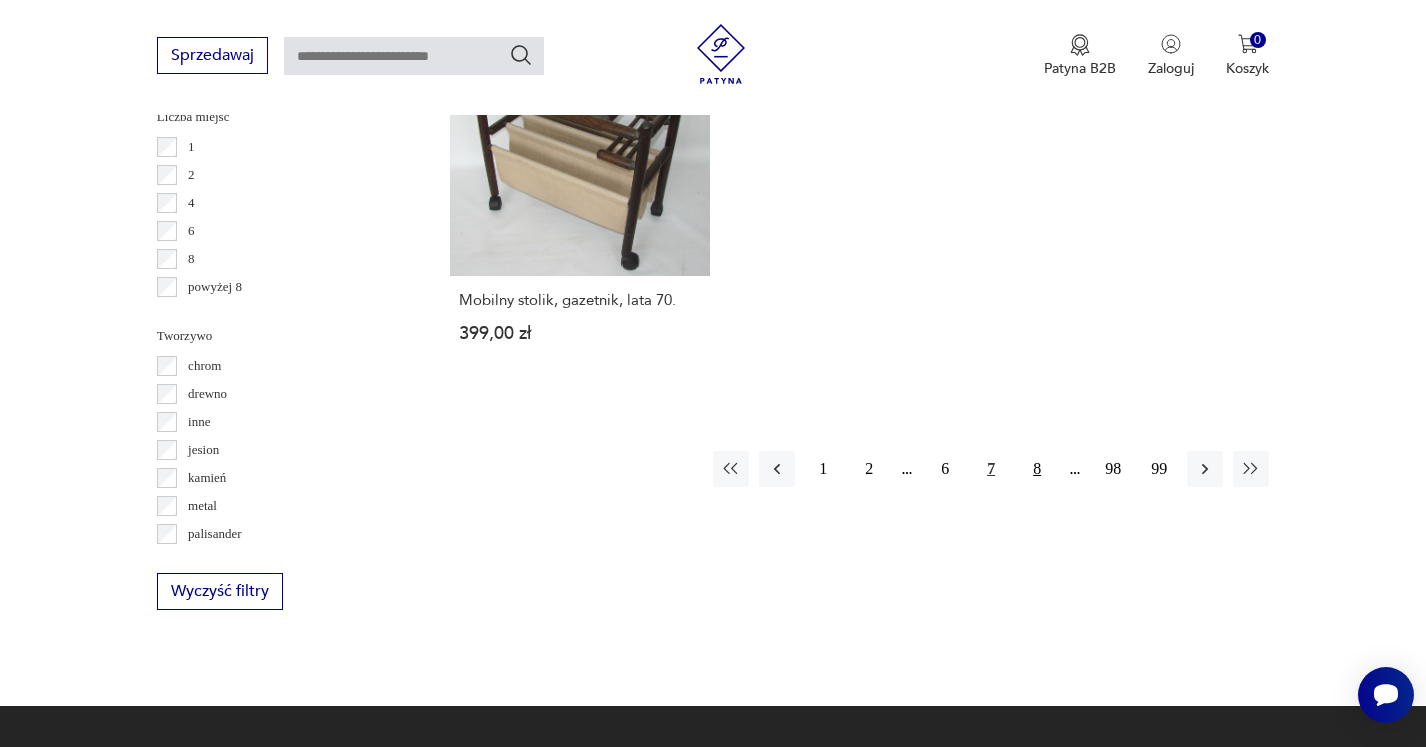 click on "8" at bounding box center [1037, 469] 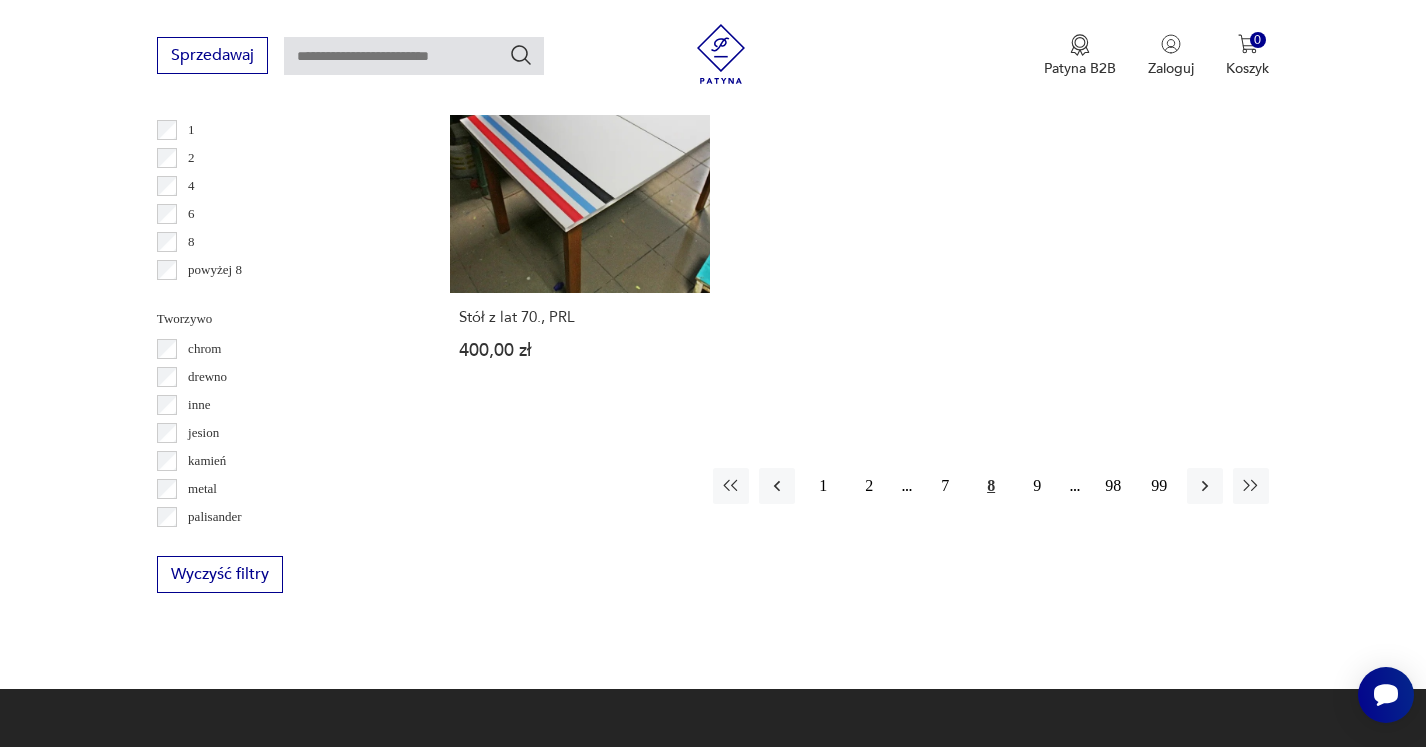 scroll, scrollTop: 3026, scrollLeft: 0, axis: vertical 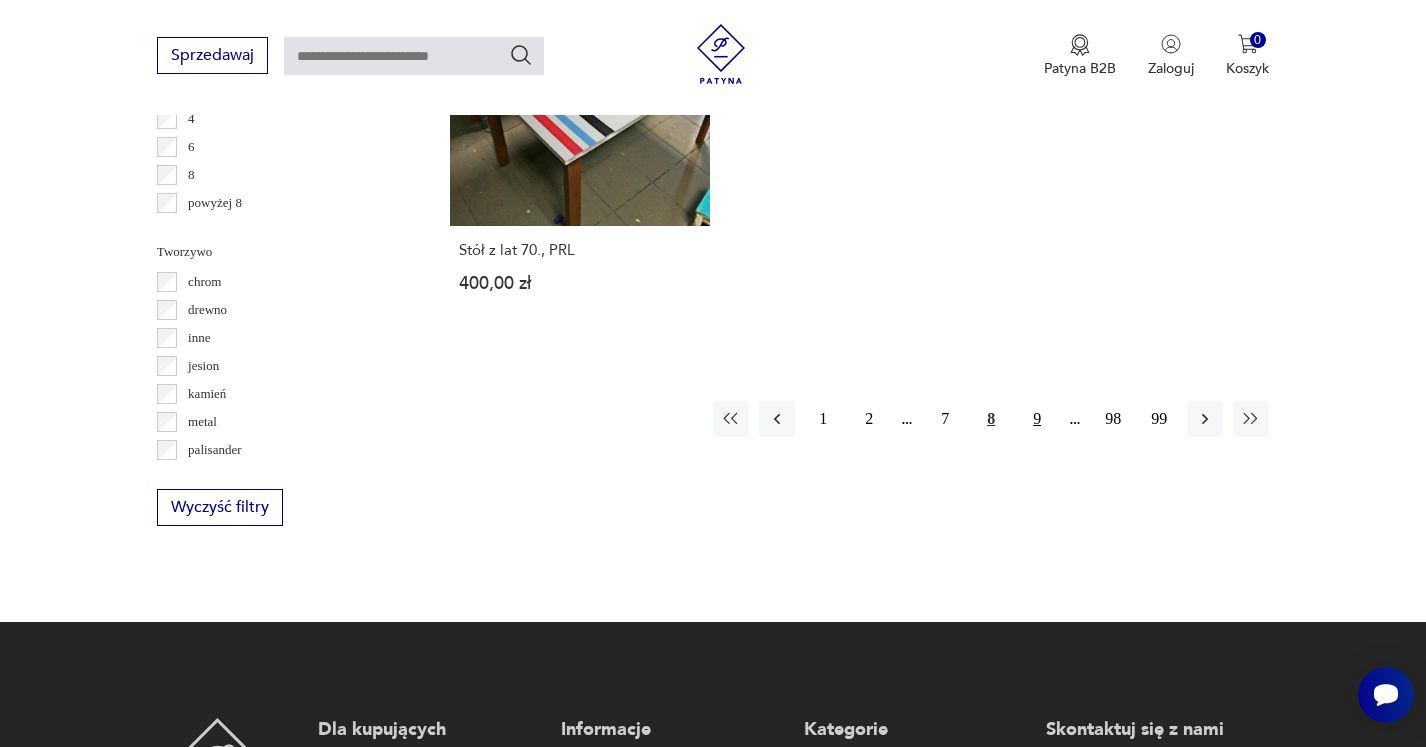 click on "9" at bounding box center [1037, 419] 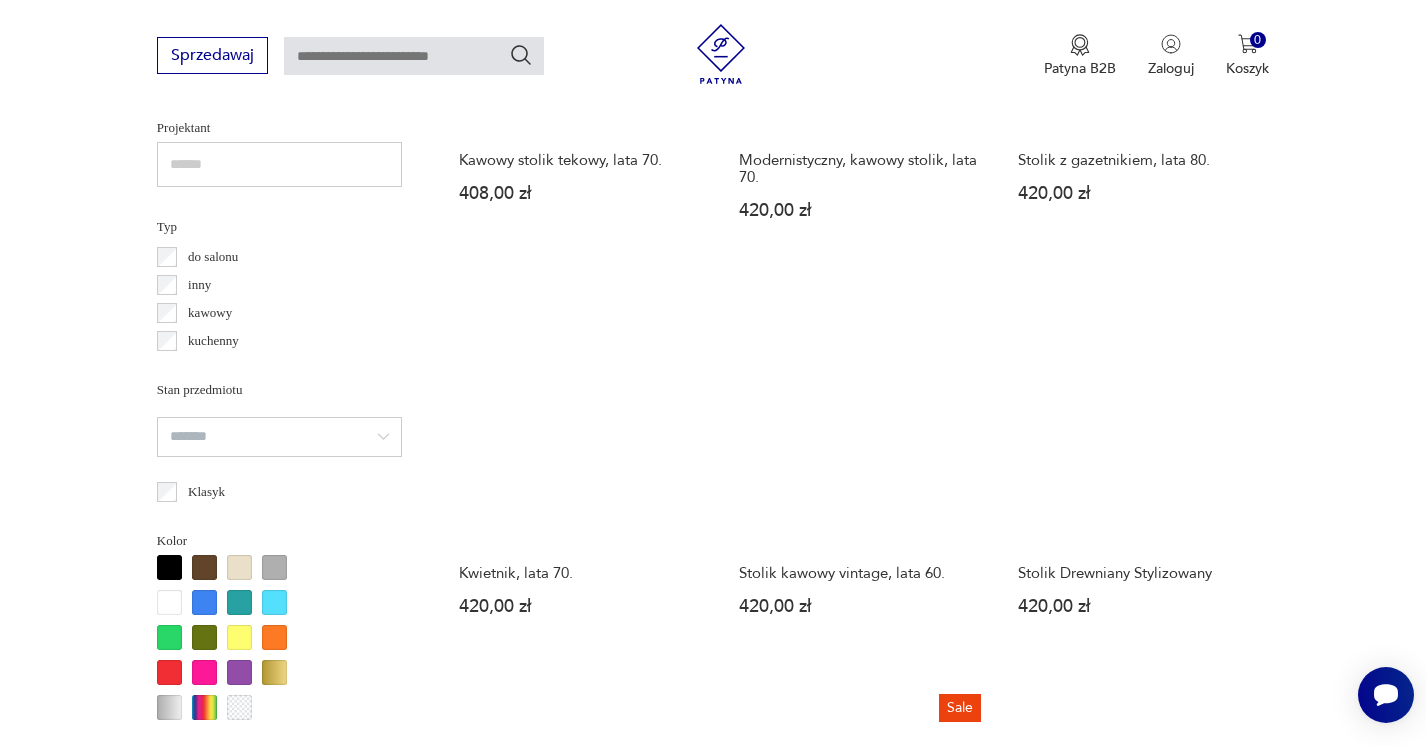 scroll, scrollTop: 1595, scrollLeft: 0, axis: vertical 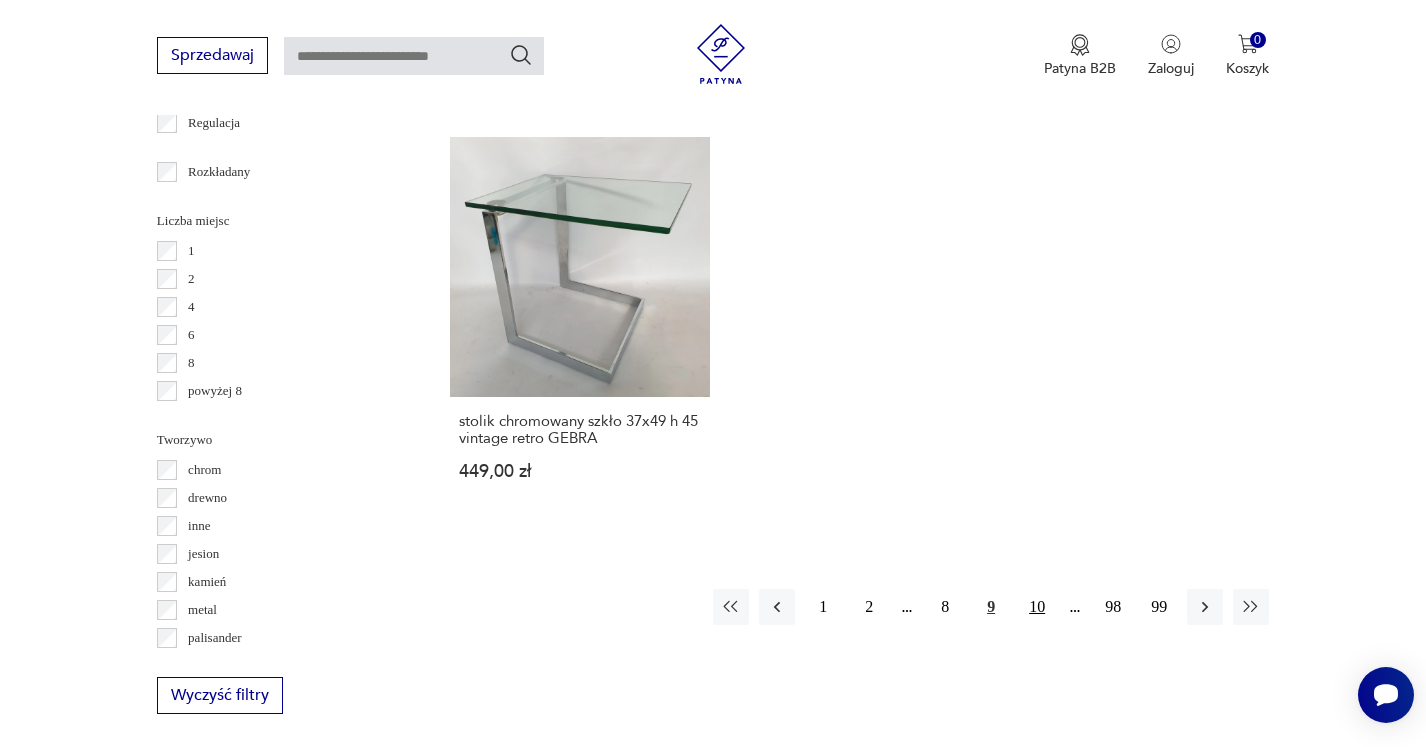 click on "10" at bounding box center [1037, 607] 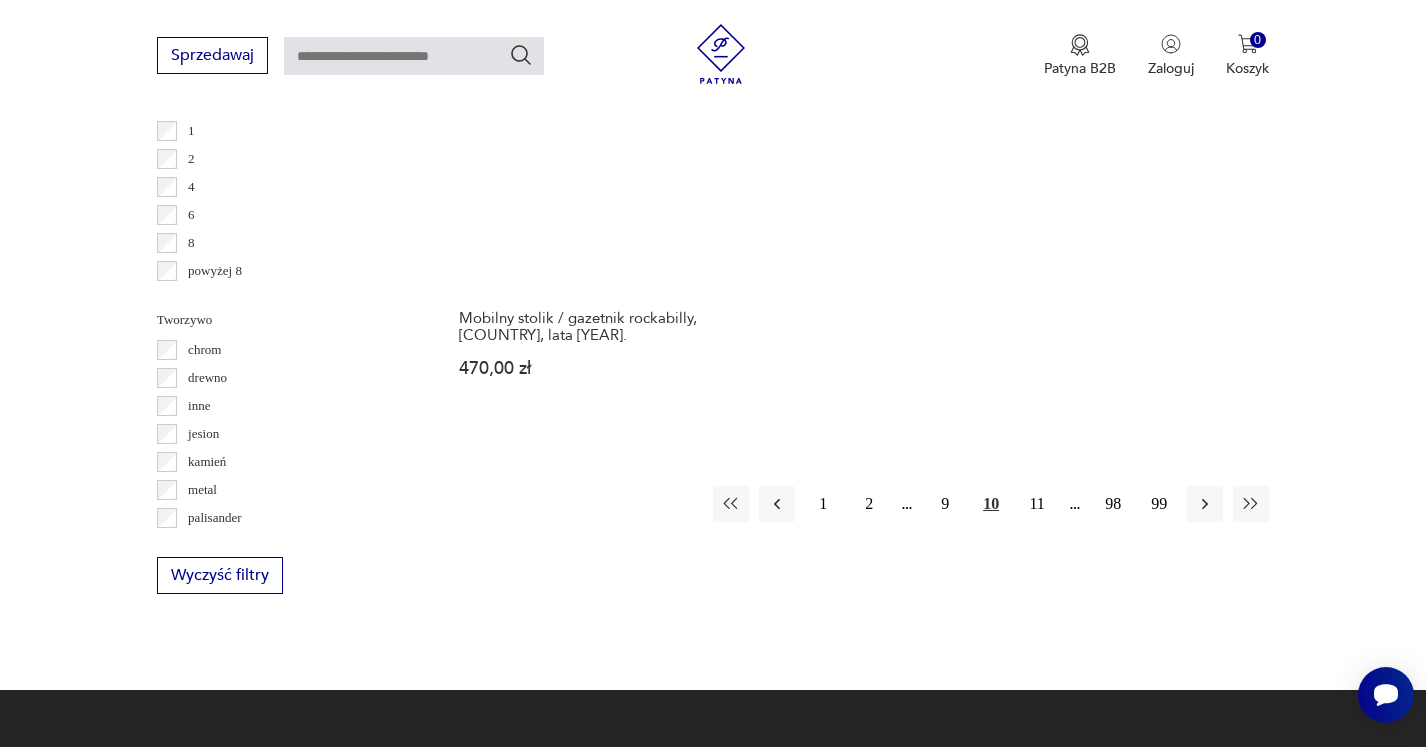 scroll, scrollTop: 3003, scrollLeft: 0, axis: vertical 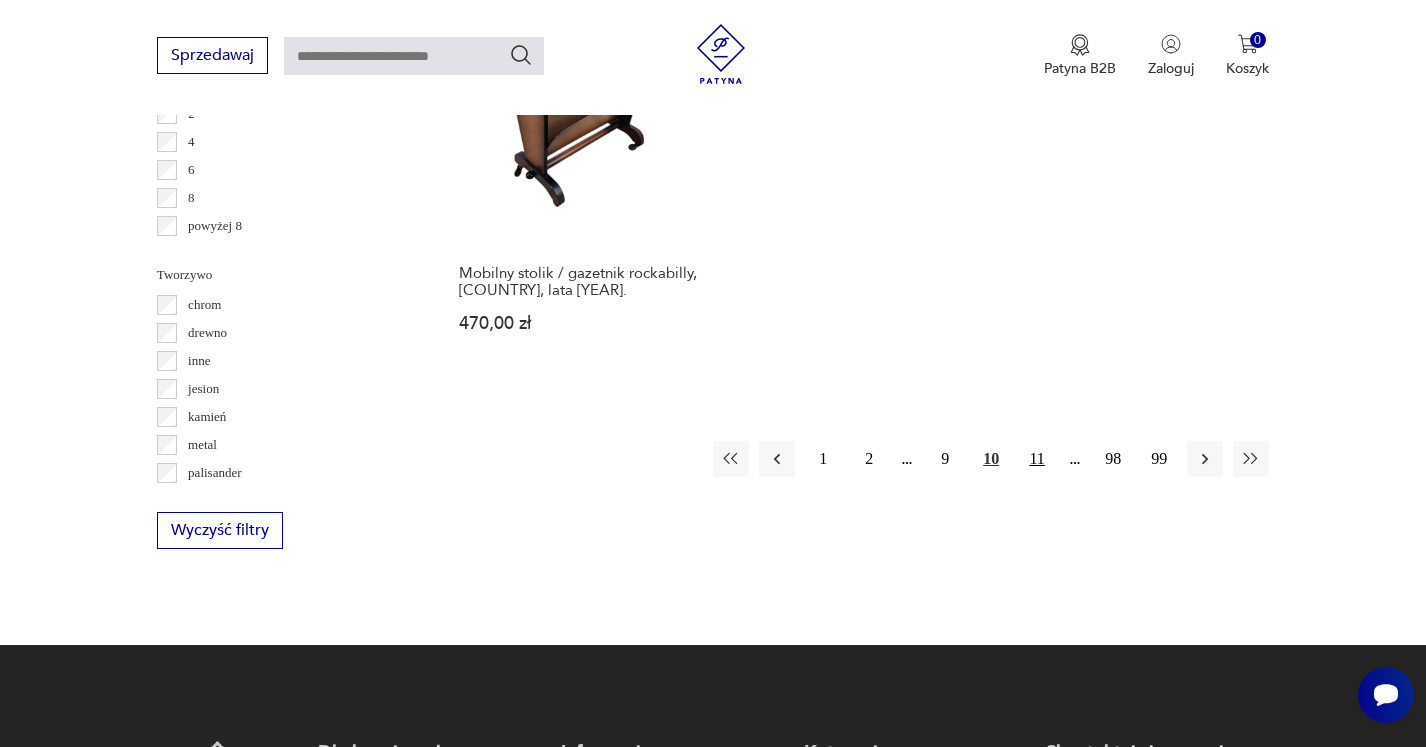 click on "11" at bounding box center (1037, 459) 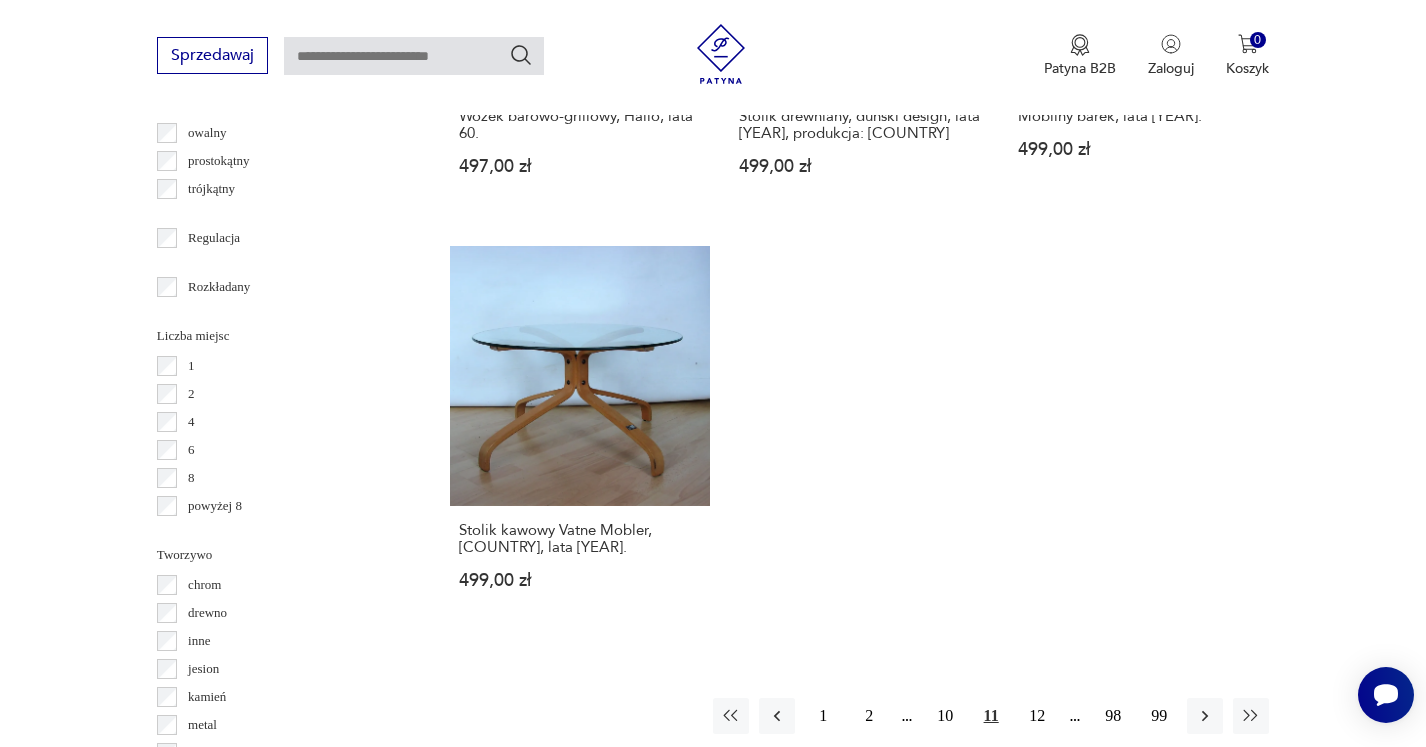 scroll, scrollTop: 2895, scrollLeft: 0, axis: vertical 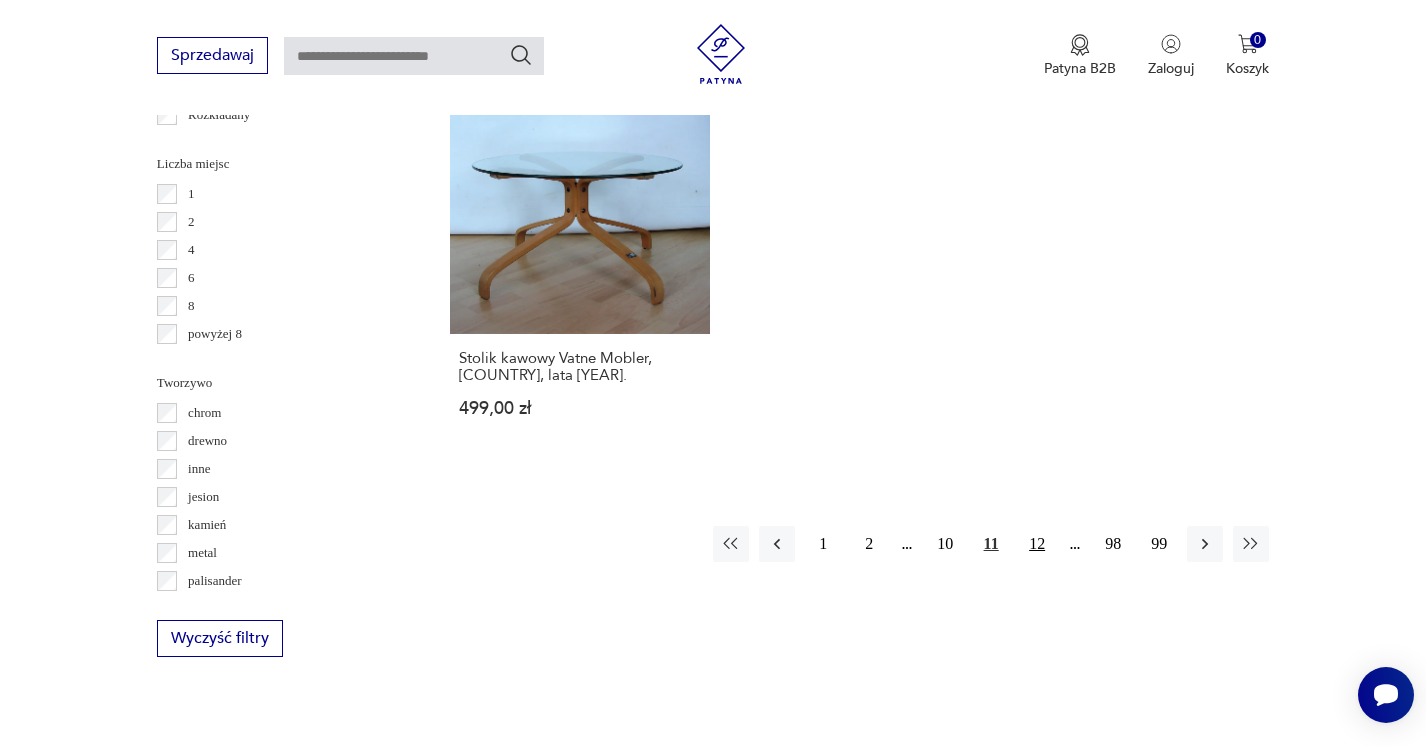 click on "12" at bounding box center [1037, 544] 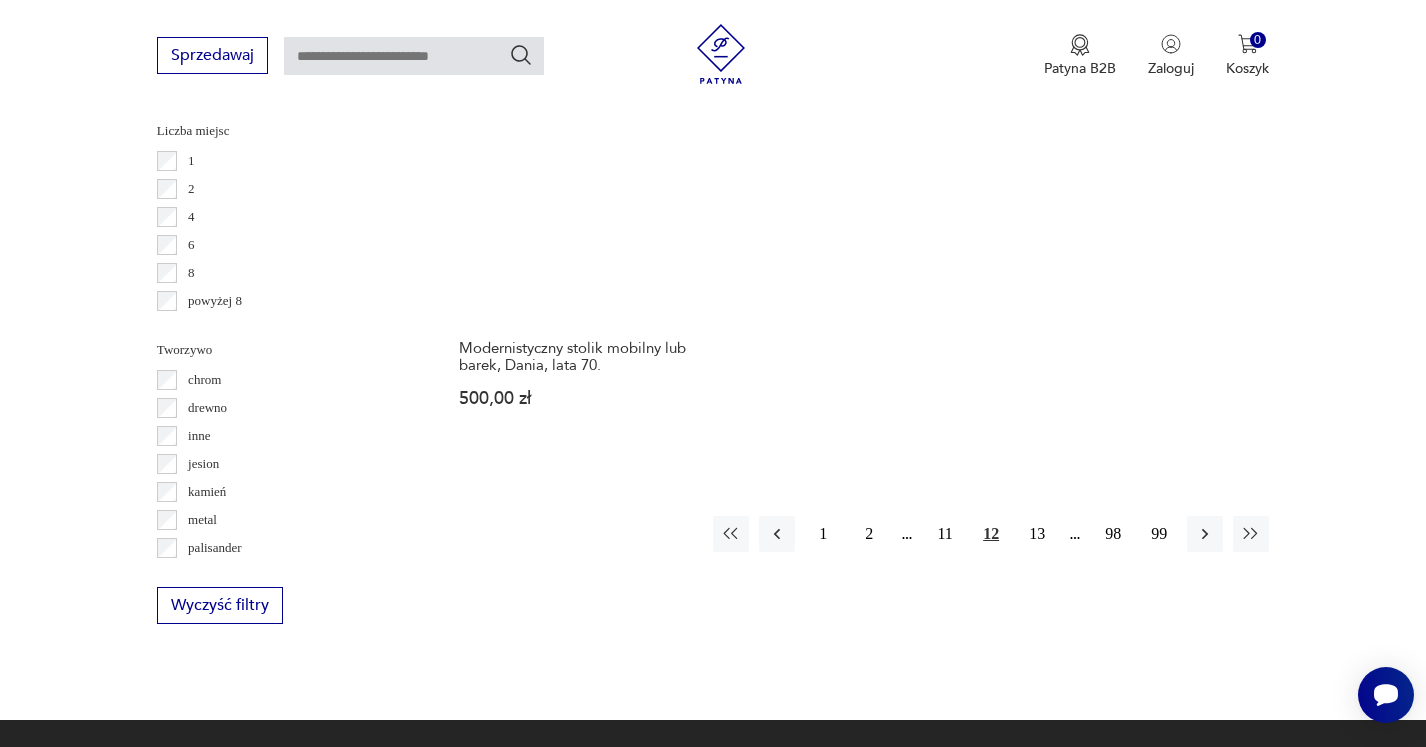 scroll, scrollTop: 3173, scrollLeft: 0, axis: vertical 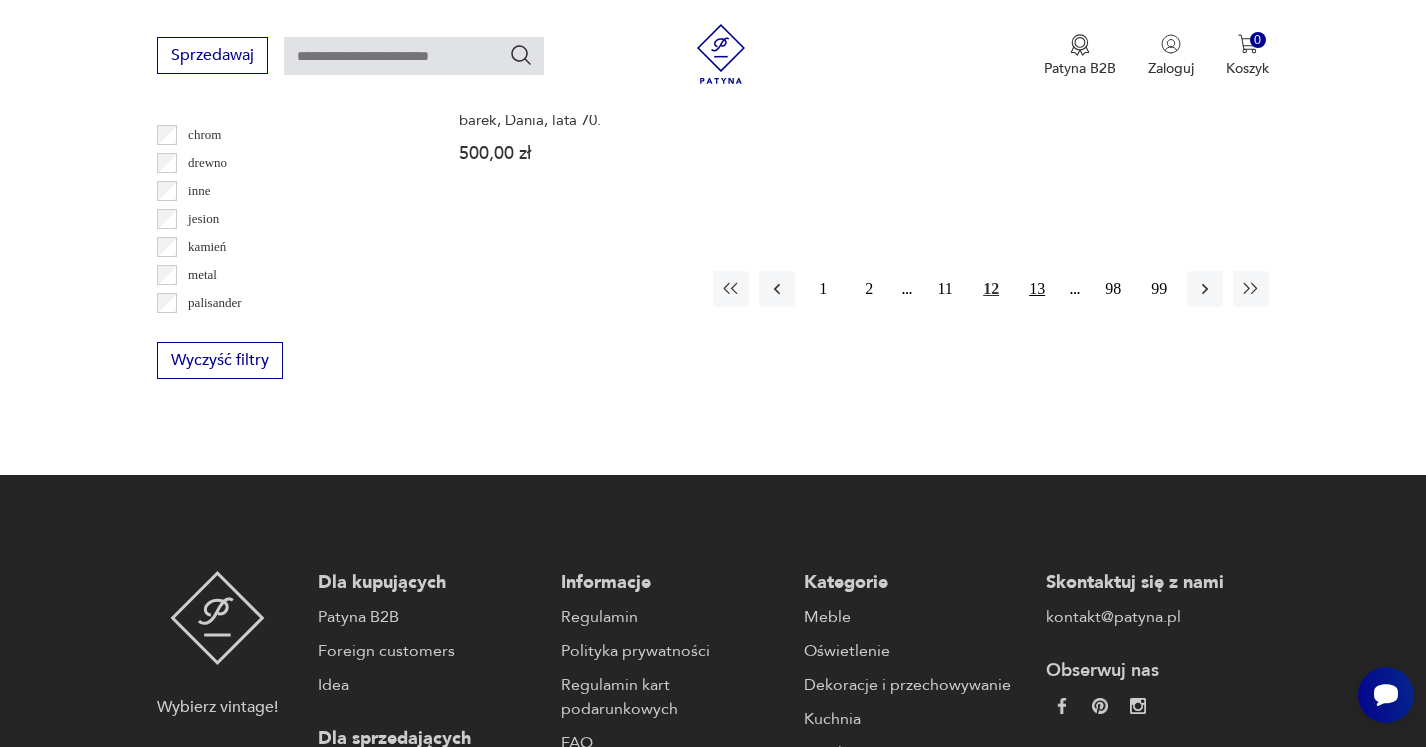 click on "13" at bounding box center (1037, 289) 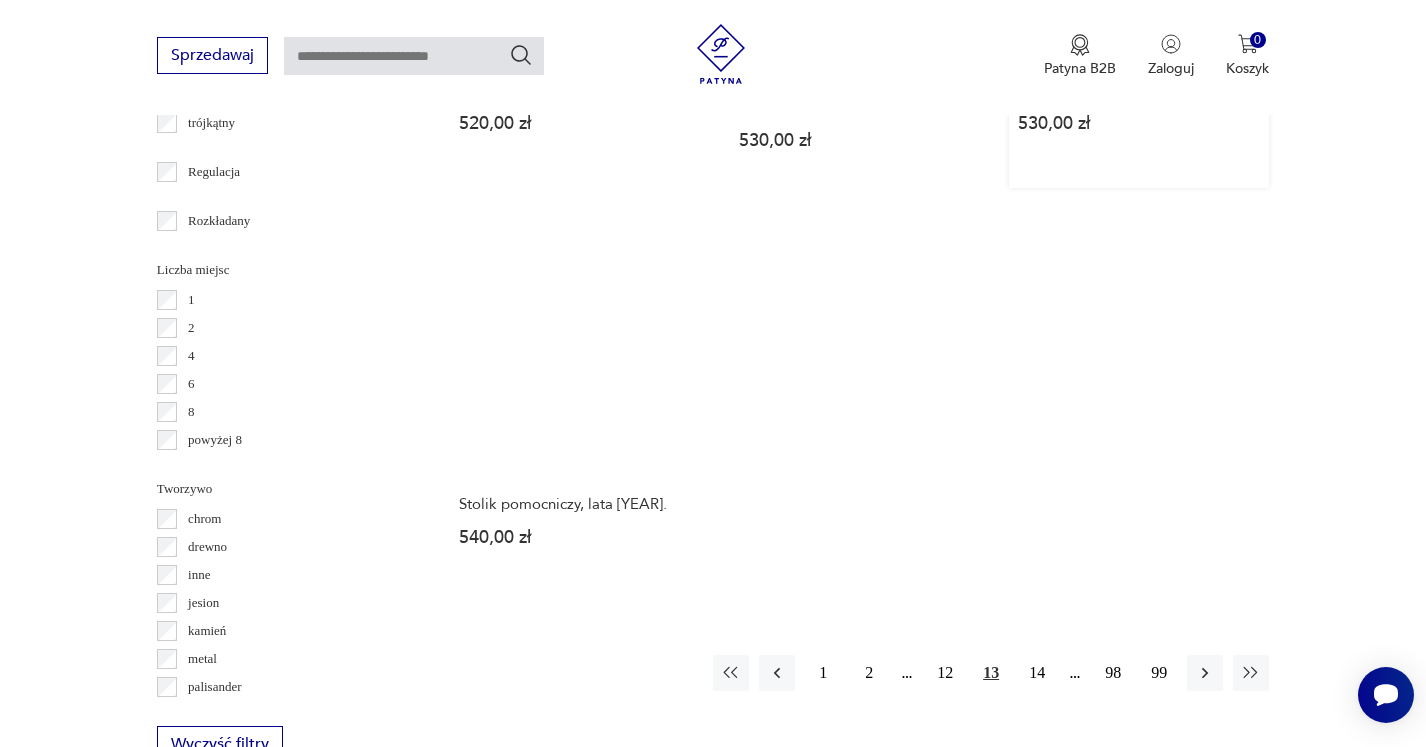 scroll, scrollTop: 2878, scrollLeft: 0, axis: vertical 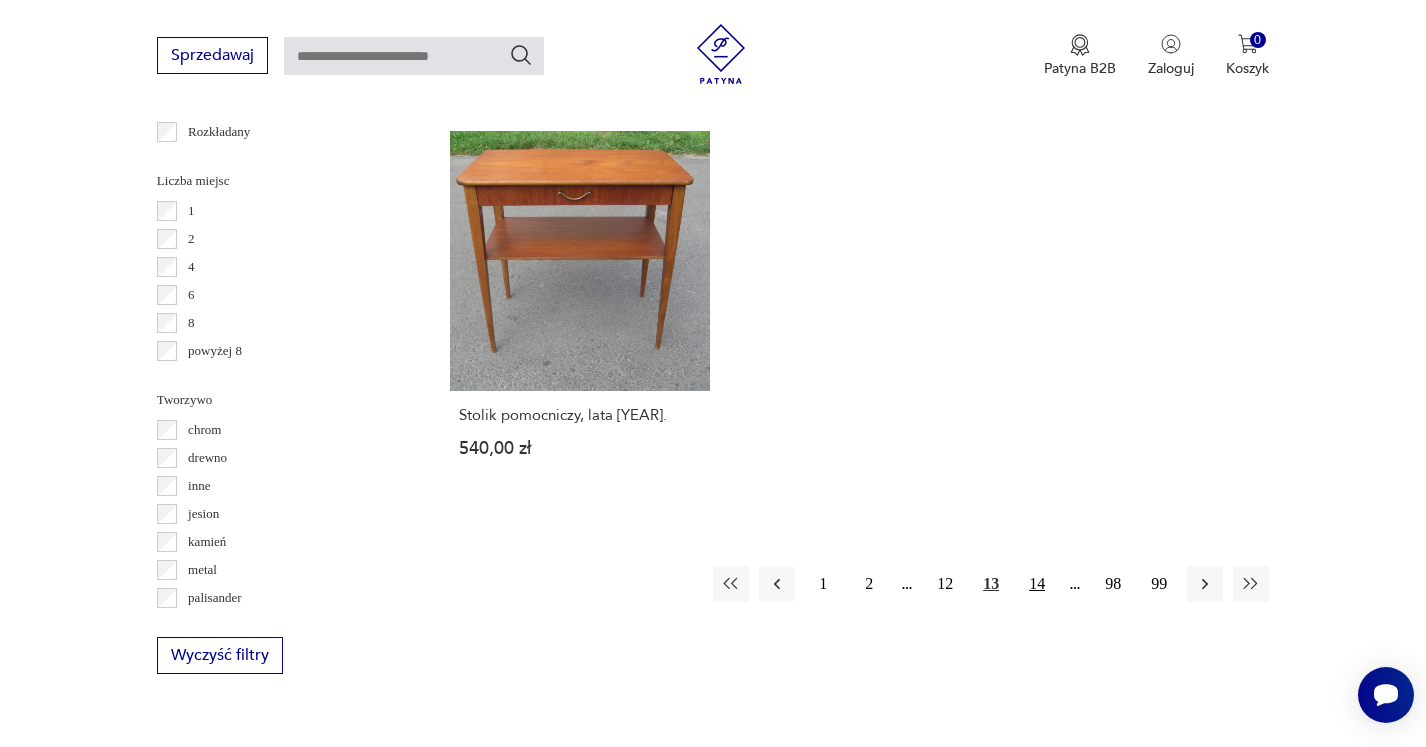 click on "14" at bounding box center [1037, 584] 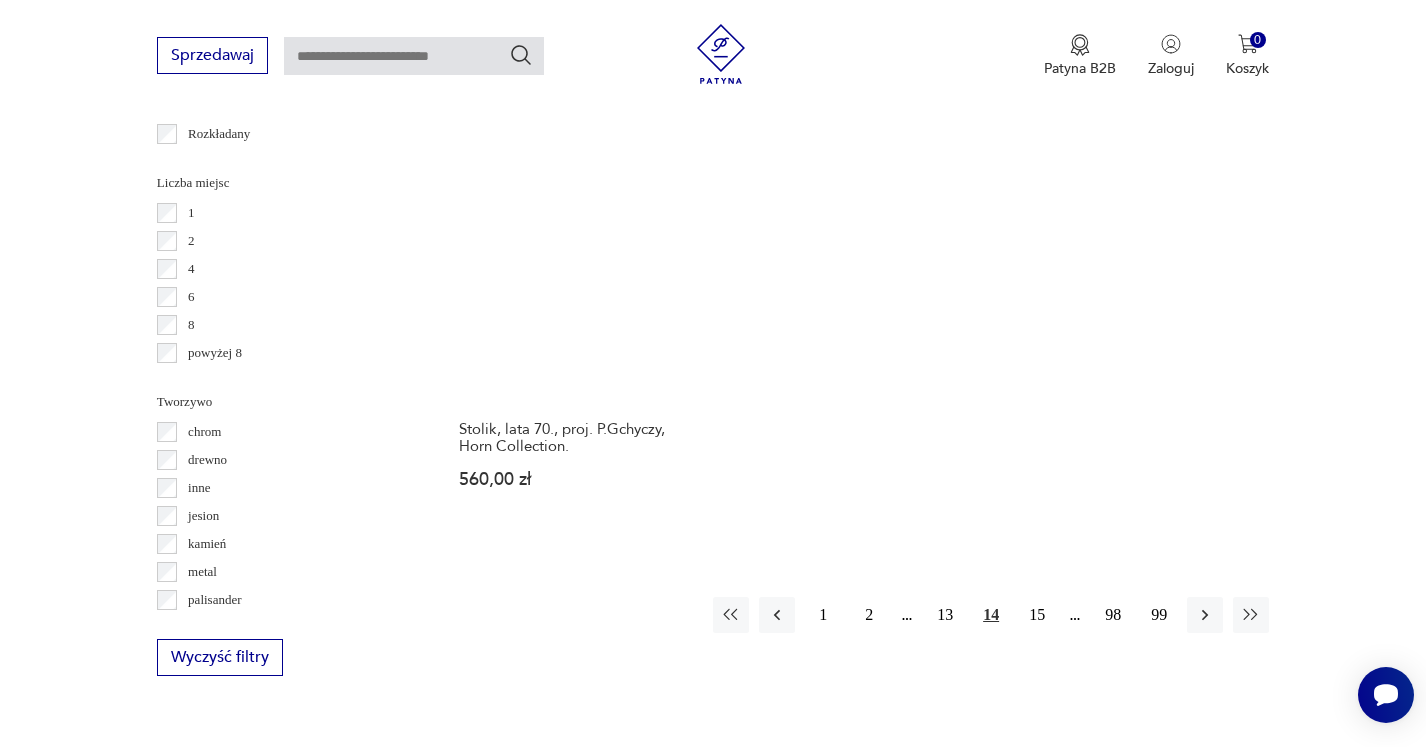 scroll, scrollTop: 2917, scrollLeft: 0, axis: vertical 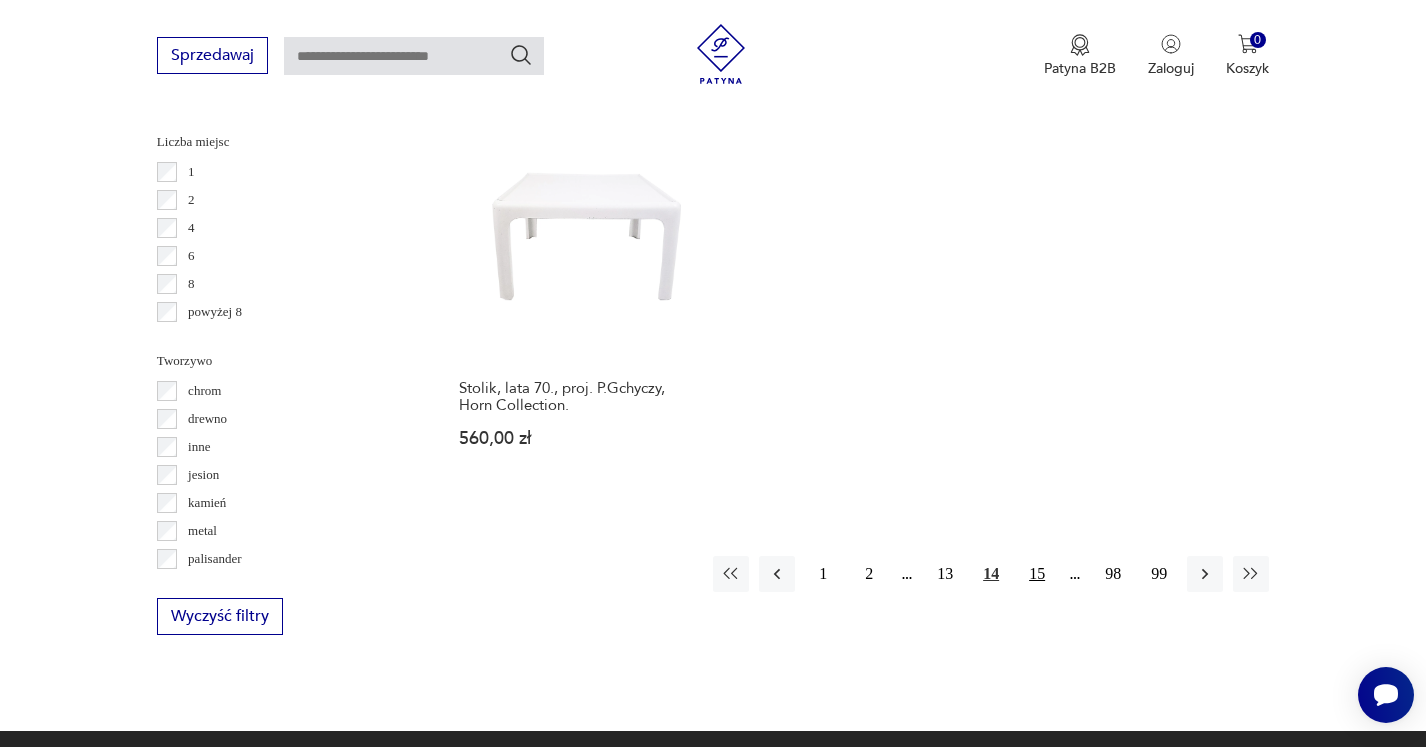 click on "15" at bounding box center [1037, 574] 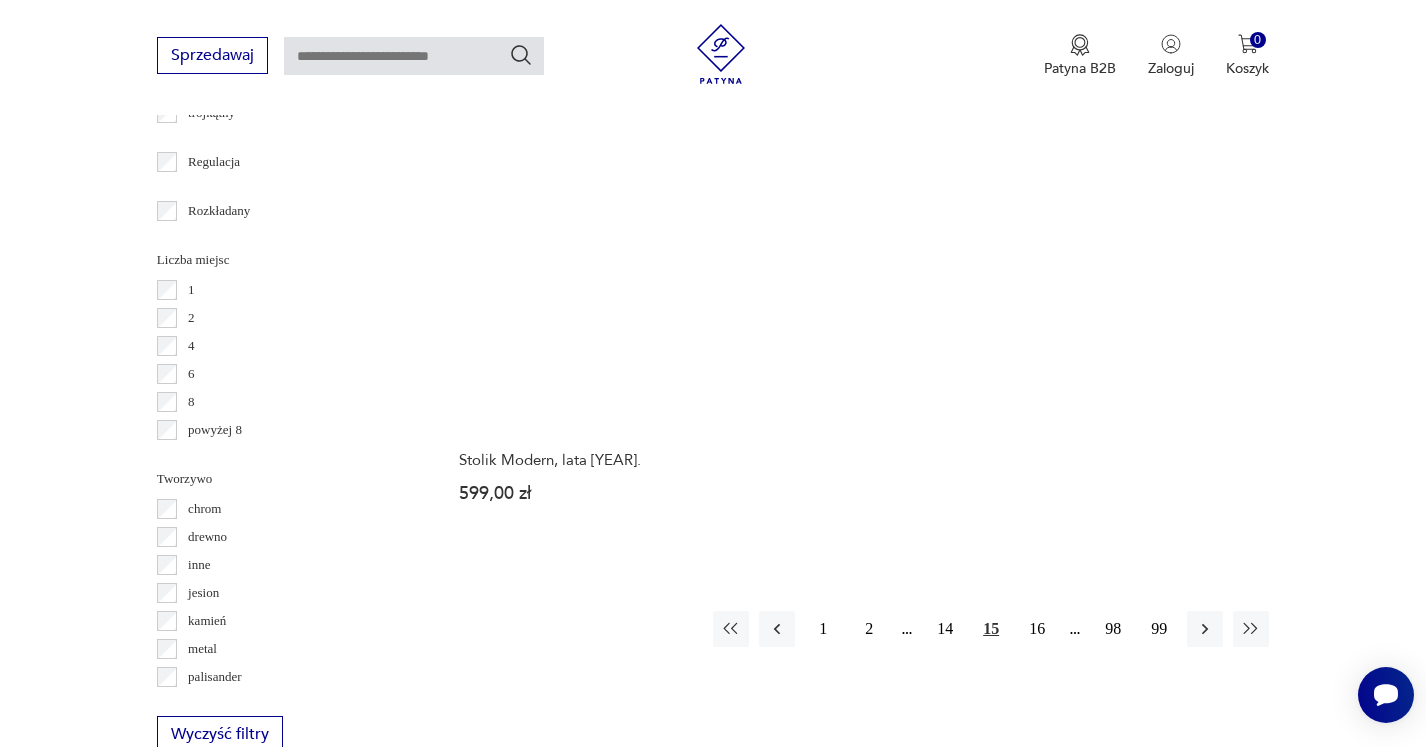 scroll, scrollTop: 2860, scrollLeft: 0, axis: vertical 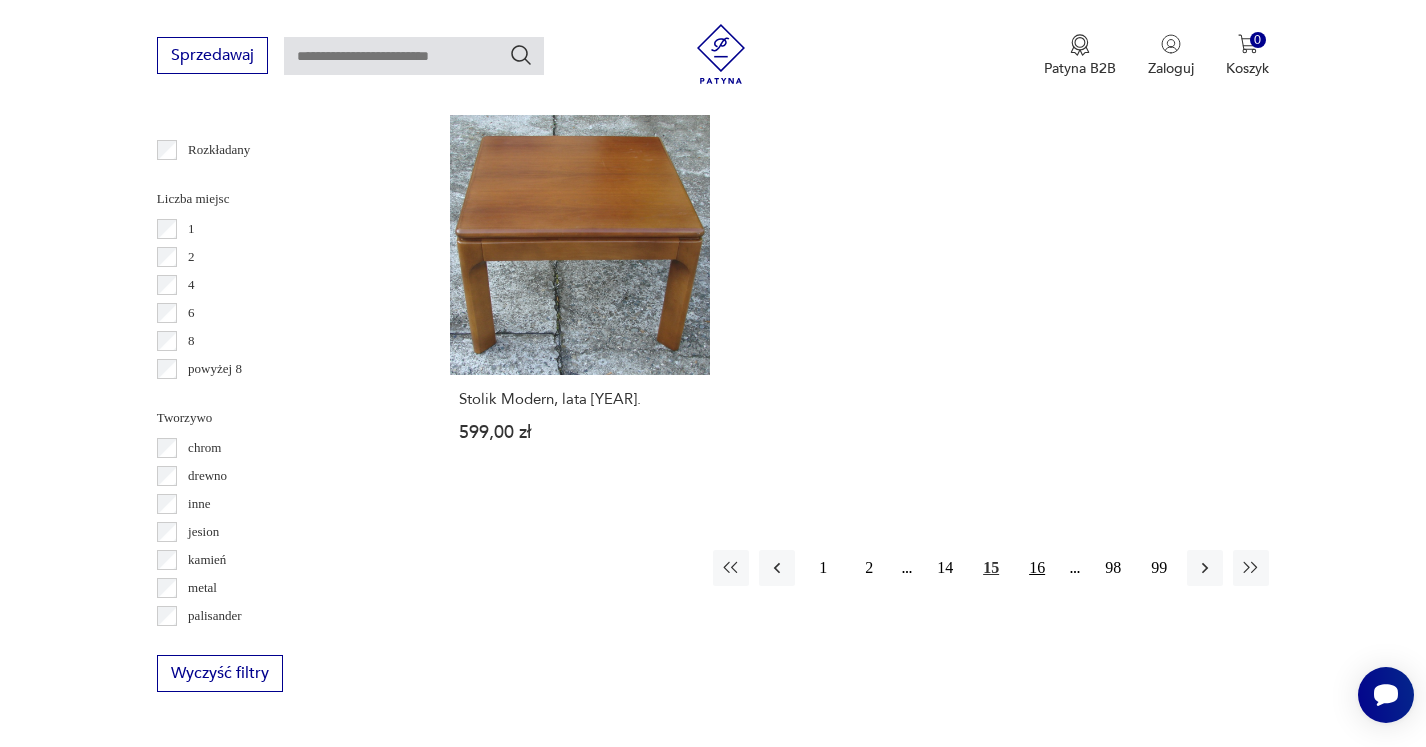click on "16" at bounding box center [1037, 568] 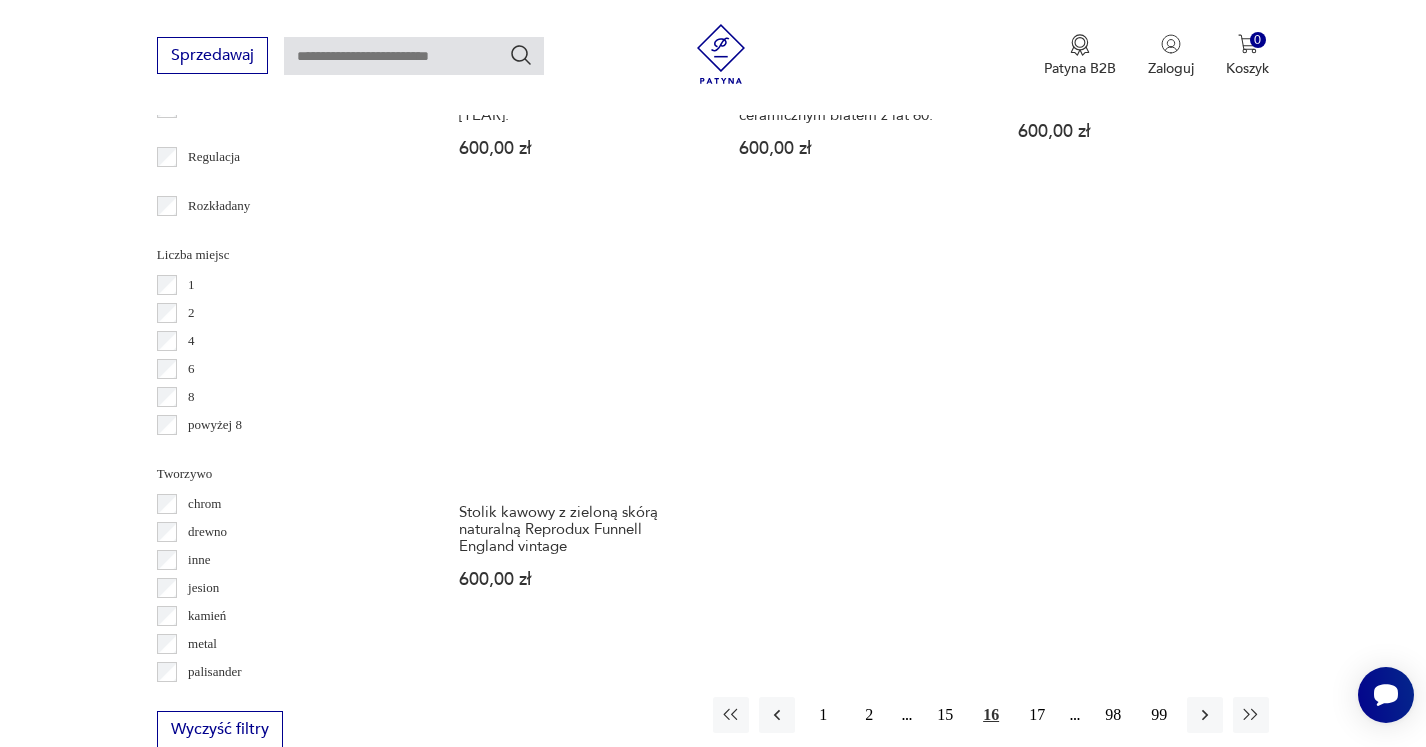 scroll, scrollTop: 2880, scrollLeft: 0, axis: vertical 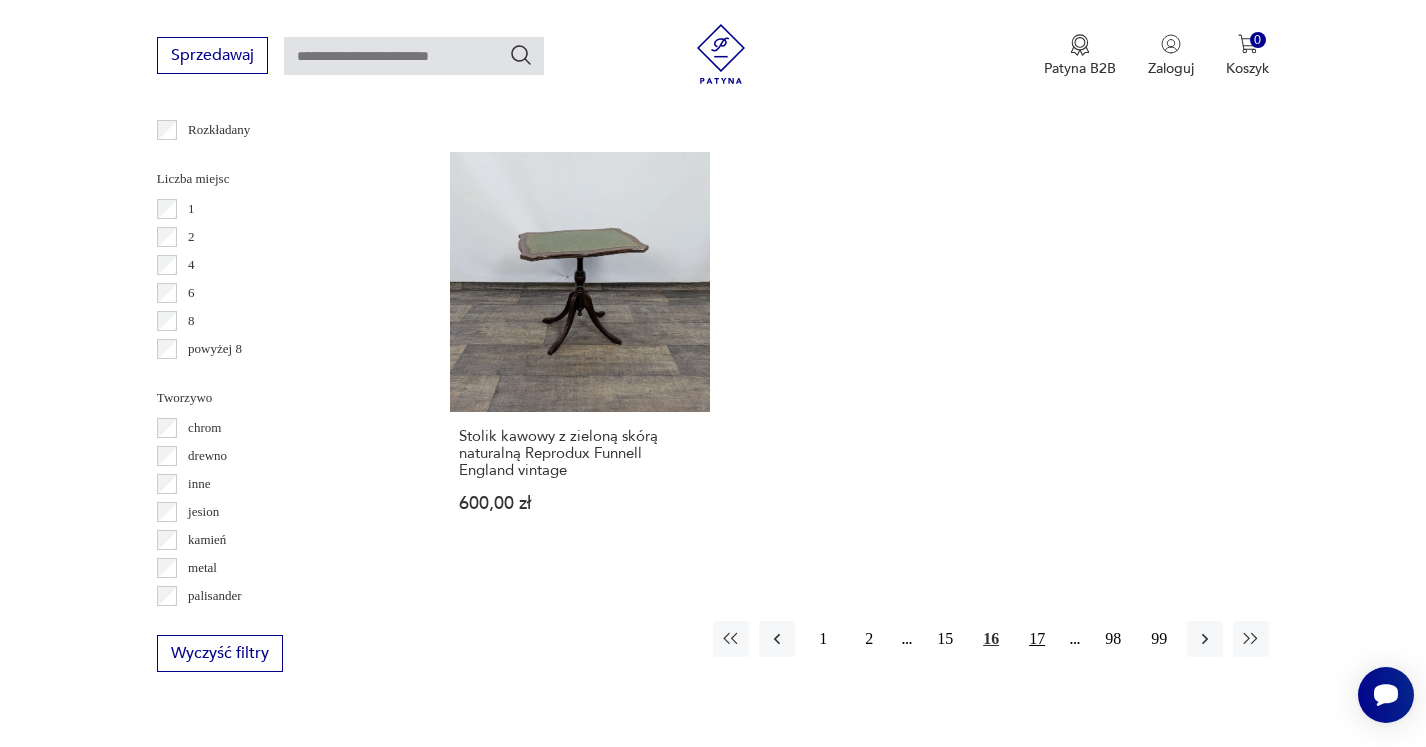 click on "17" at bounding box center (1037, 639) 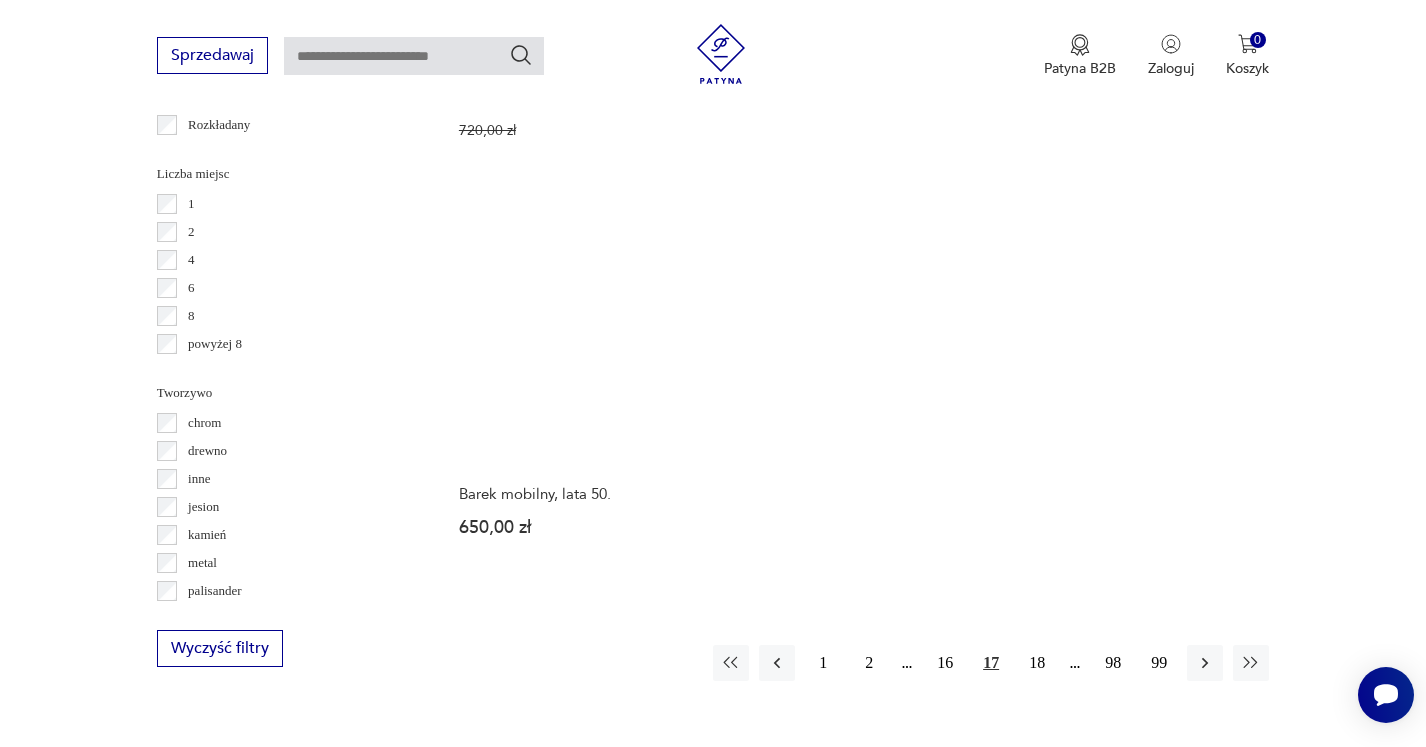 scroll, scrollTop: 3000, scrollLeft: 0, axis: vertical 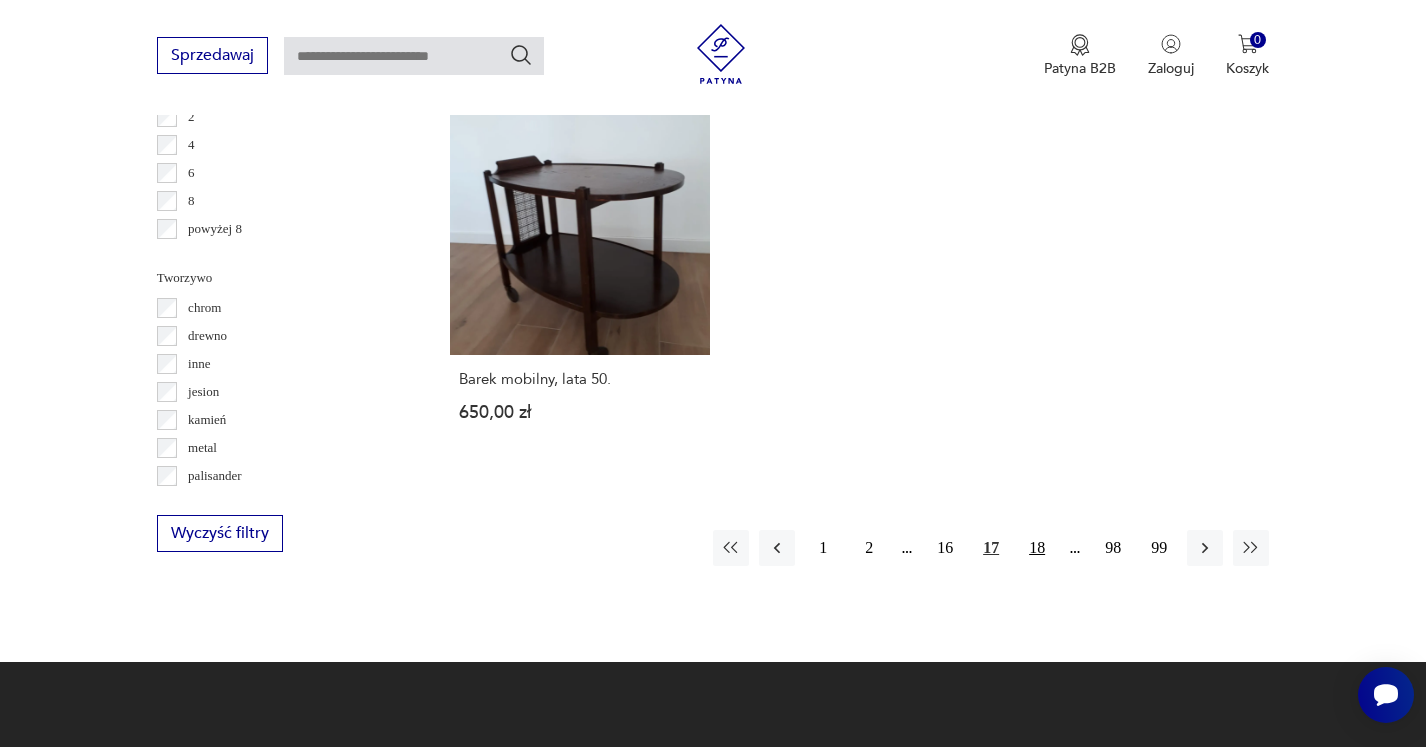 click on "18" at bounding box center [1037, 548] 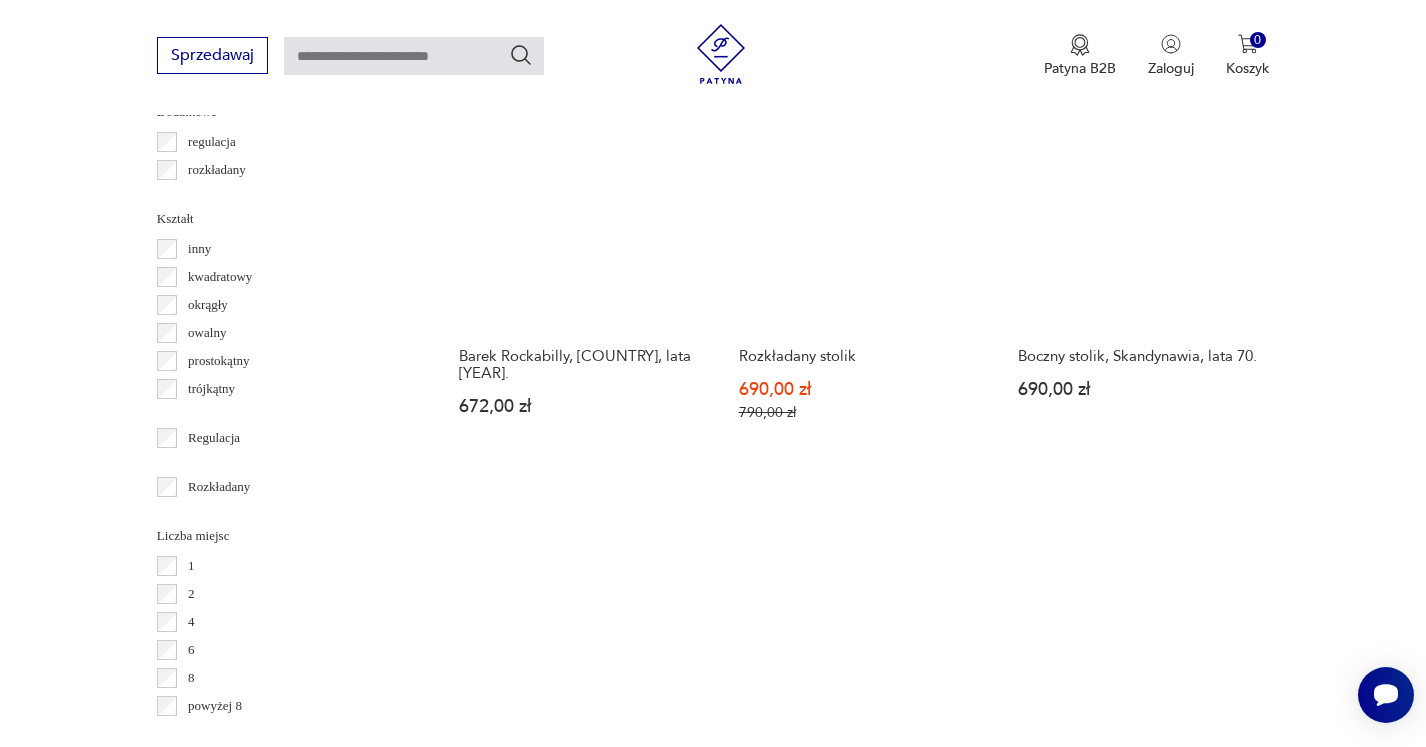 scroll, scrollTop: 3007, scrollLeft: 0, axis: vertical 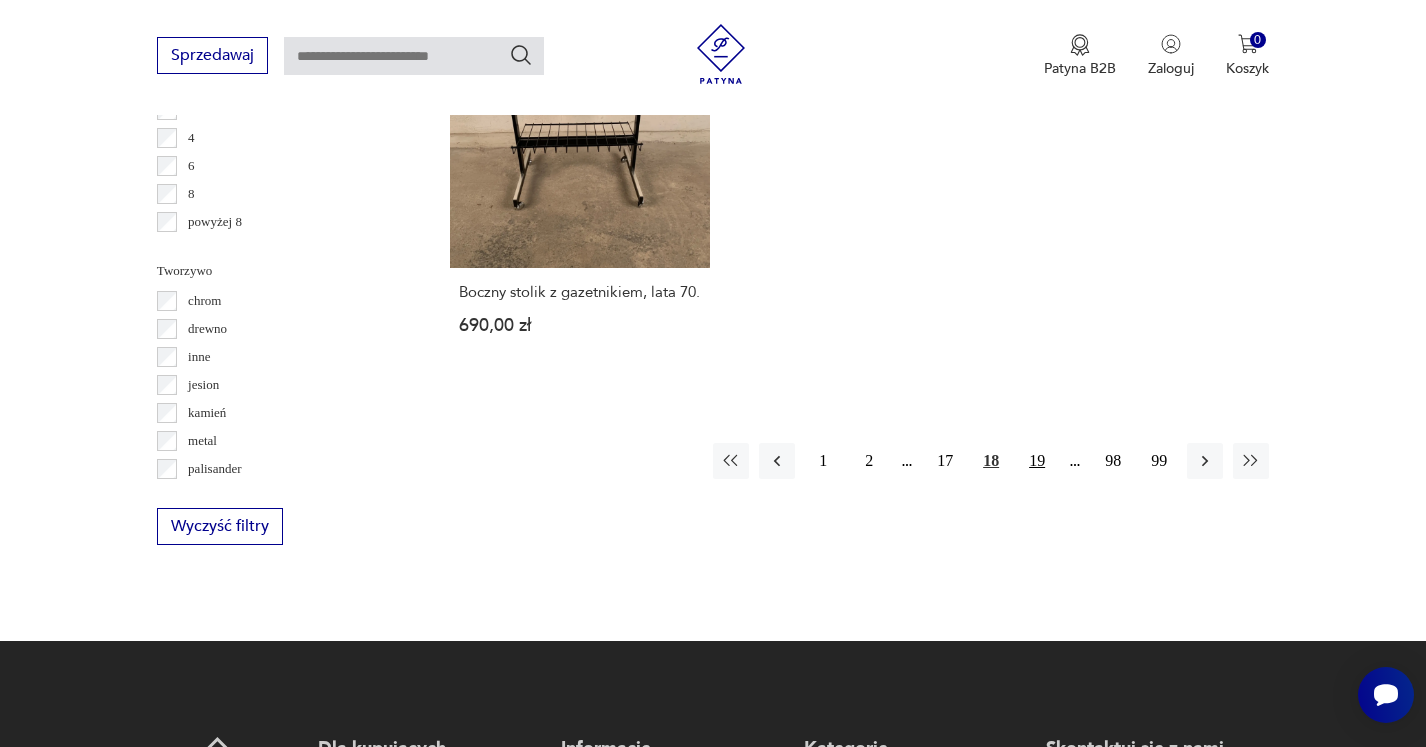 click on "19" at bounding box center (1037, 461) 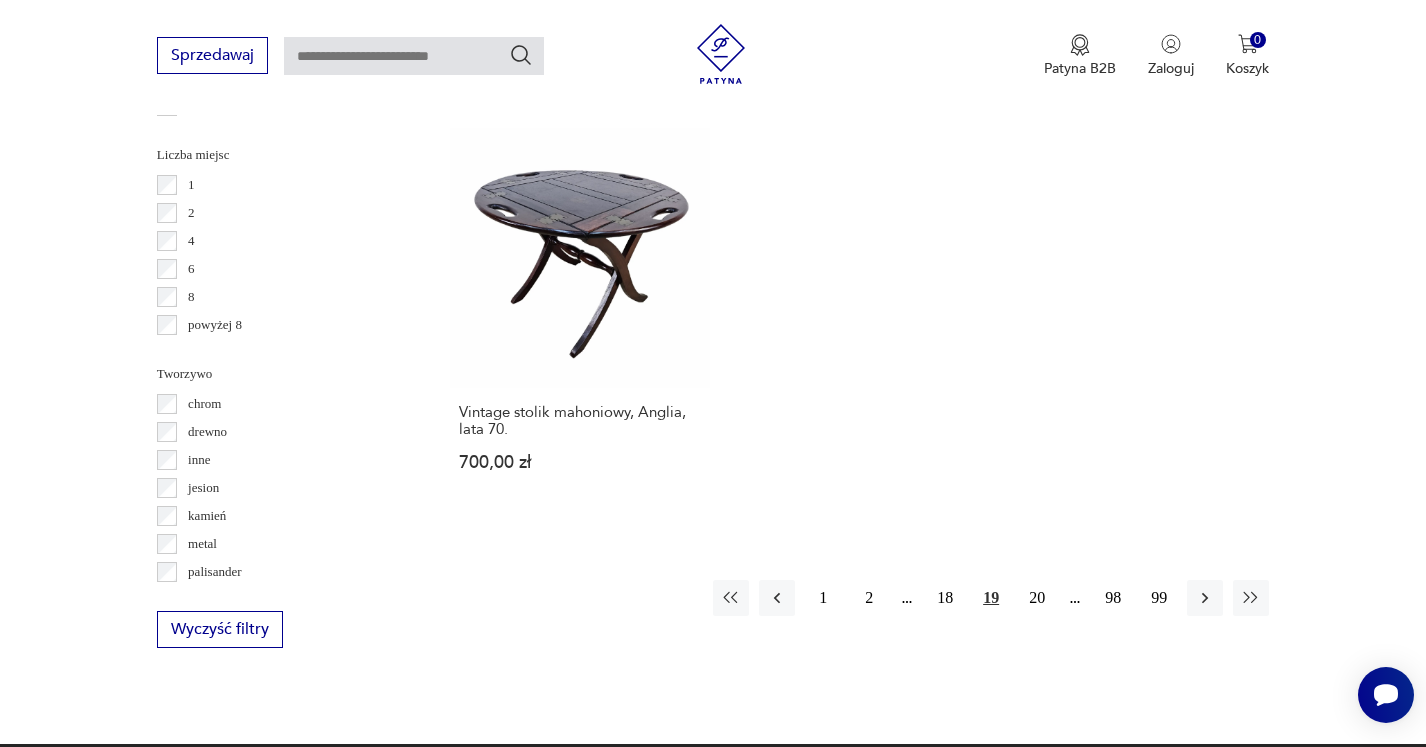 scroll, scrollTop: 2920, scrollLeft: 0, axis: vertical 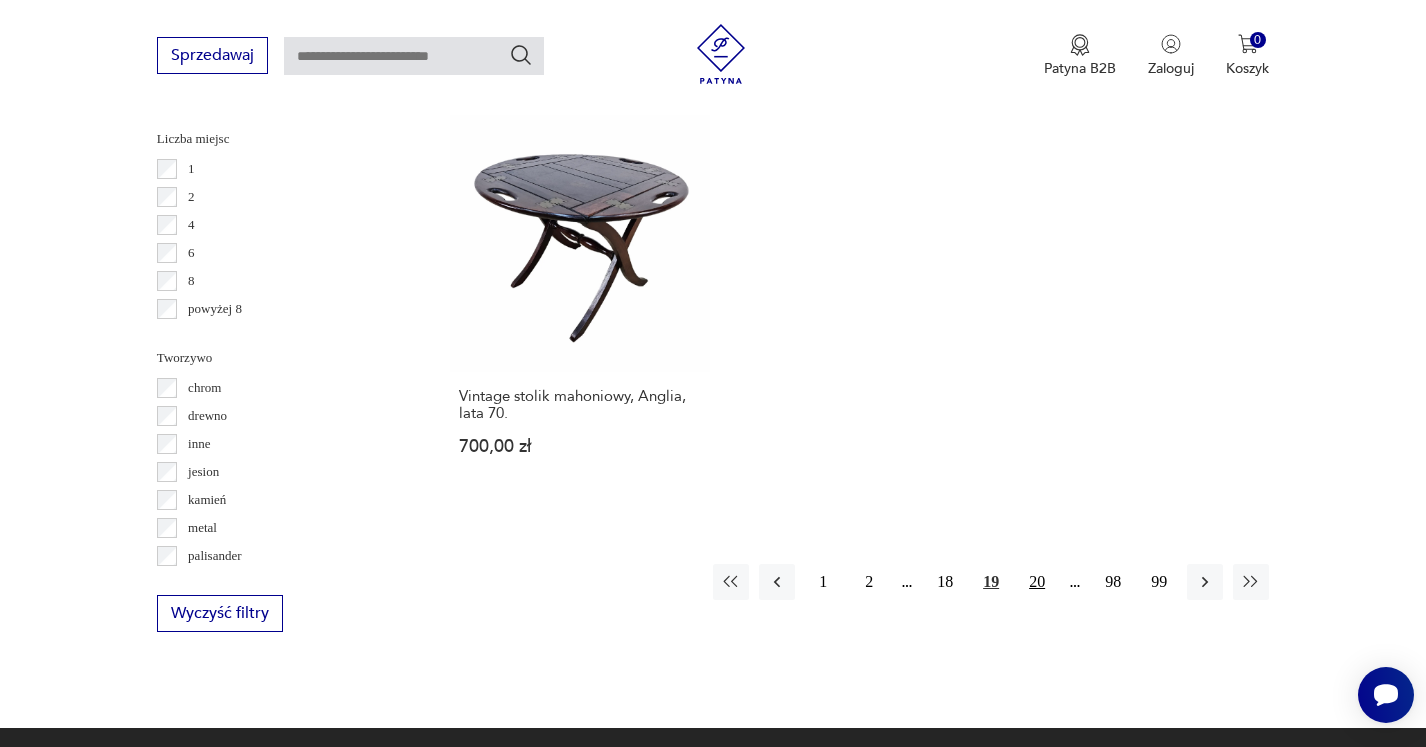 click on "20" at bounding box center [1037, 582] 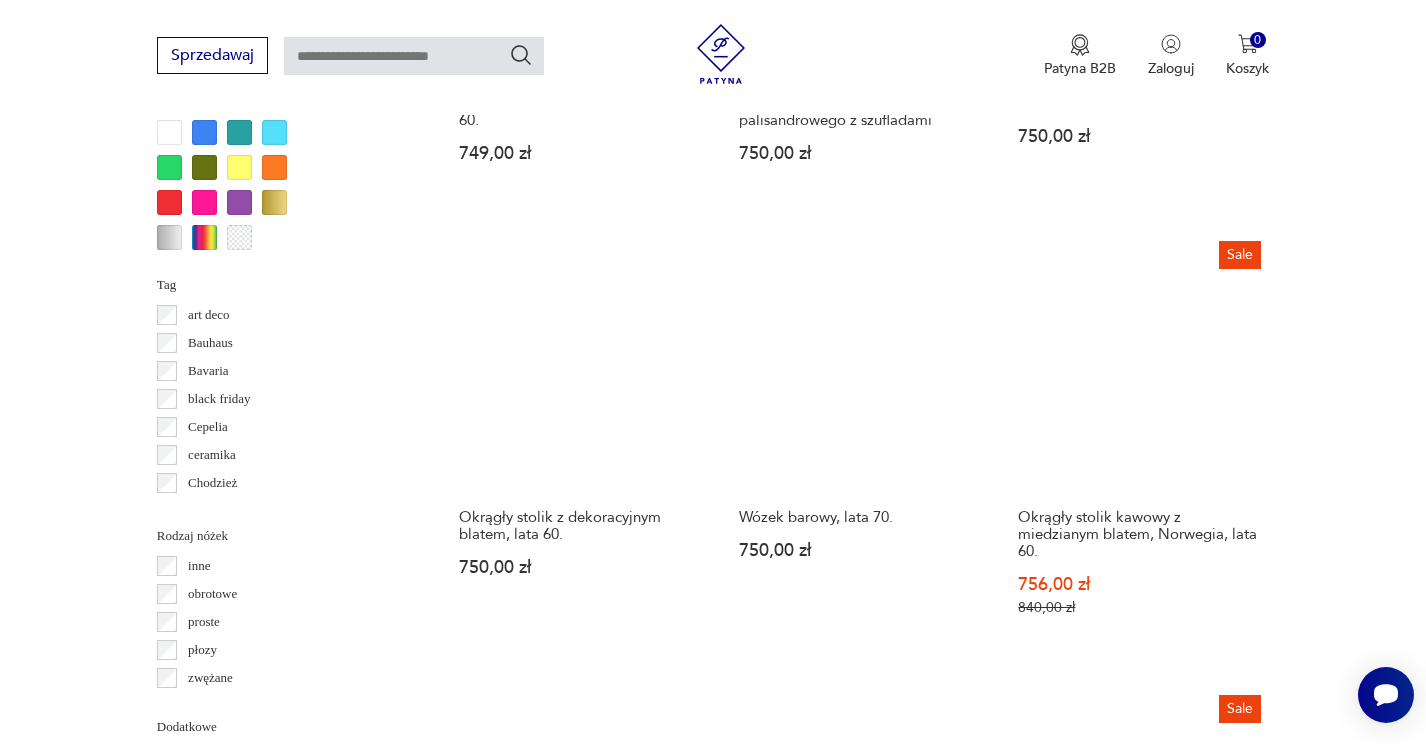 scroll, scrollTop: 2127, scrollLeft: 0, axis: vertical 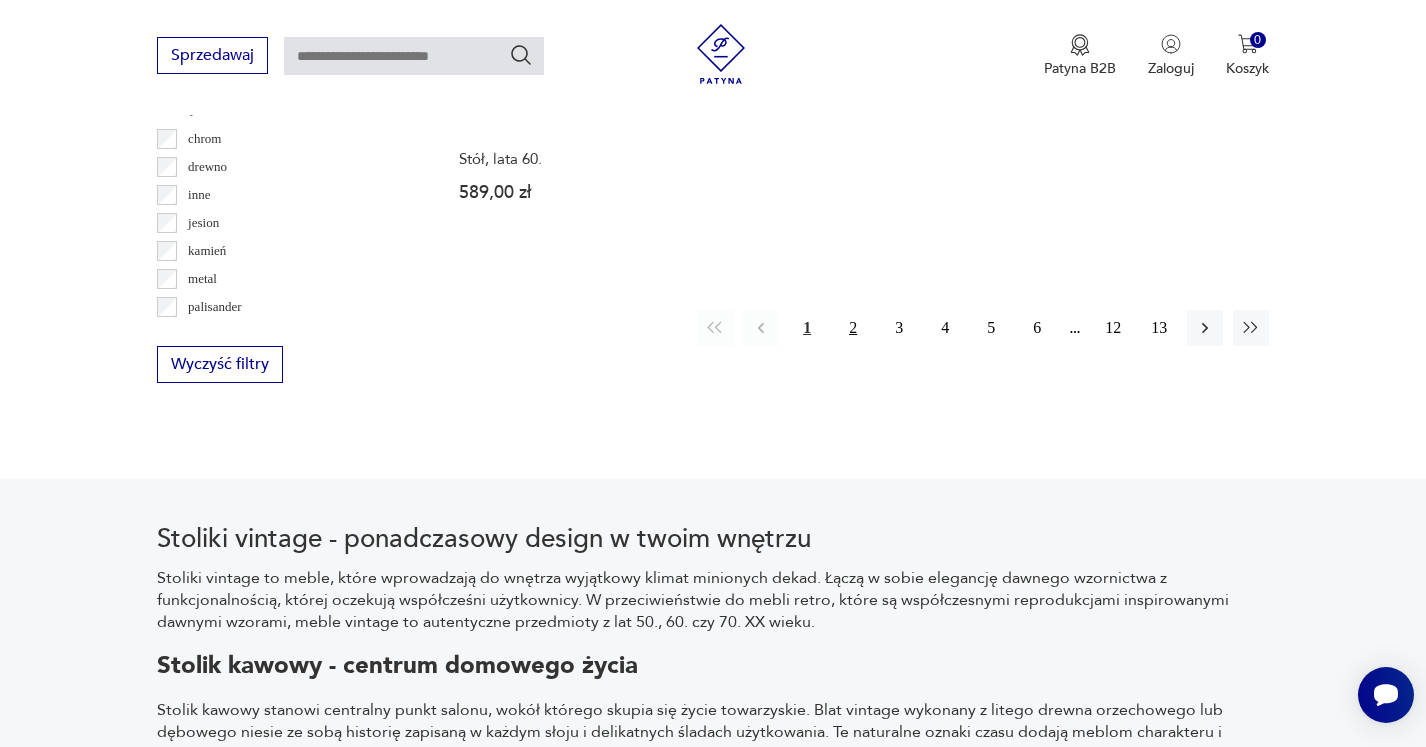 click on "2" at bounding box center (853, 328) 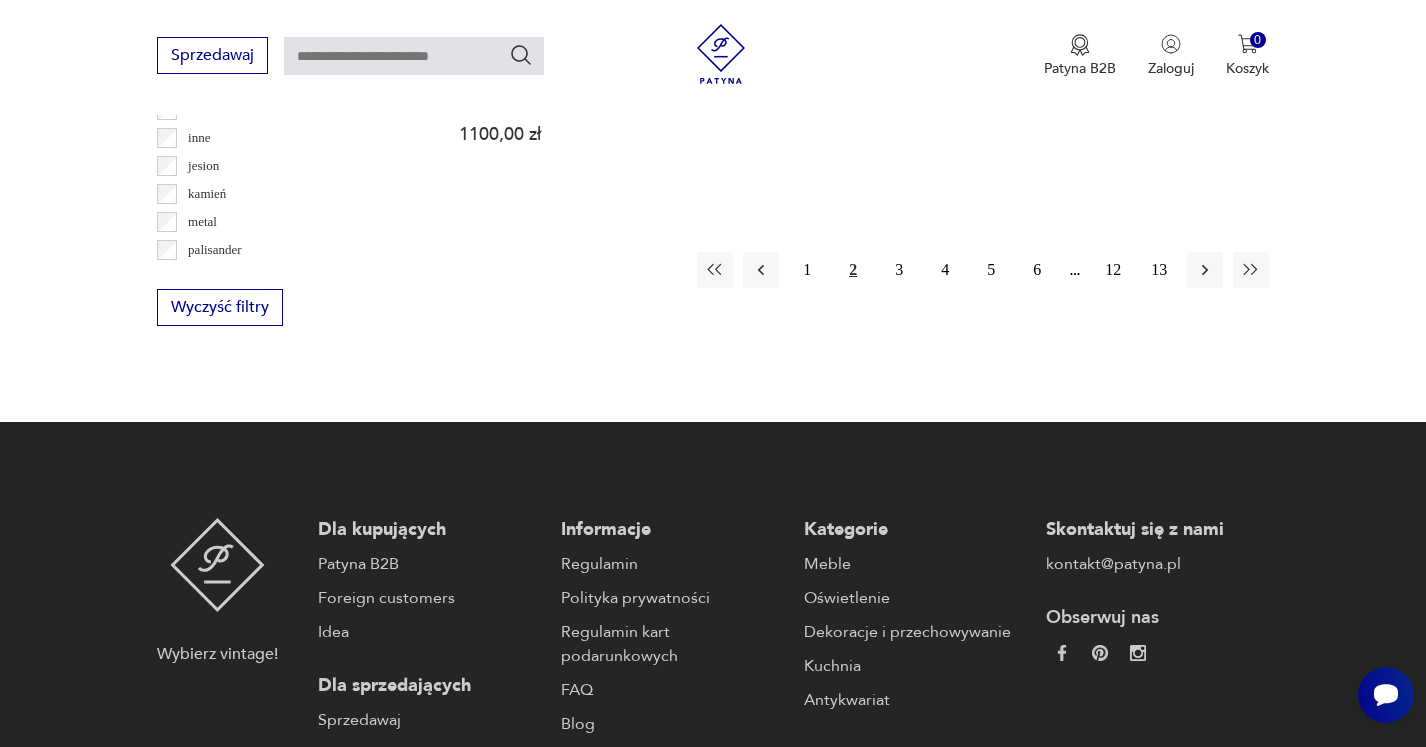 scroll, scrollTop: 3330, scrollLeft: 0, axis: vertical 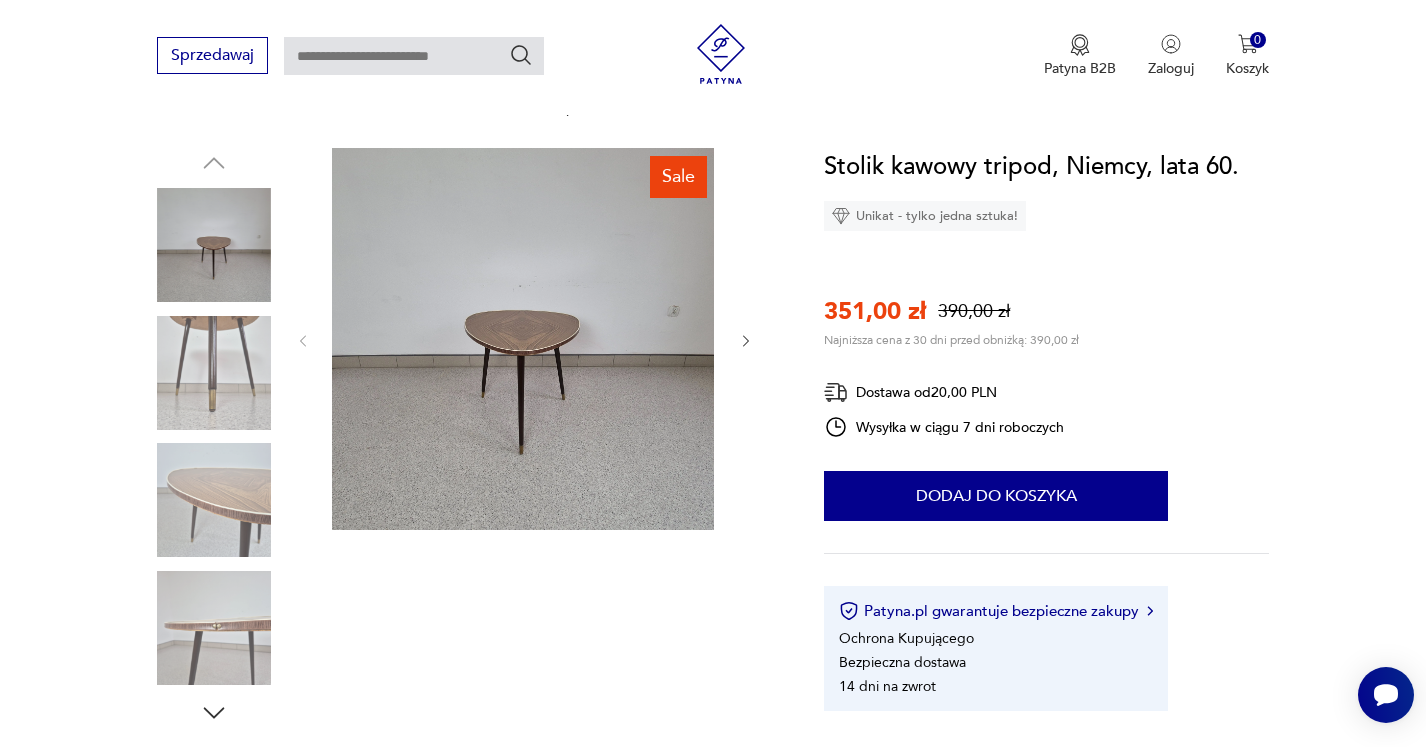 click at bounding box center [0, 0] 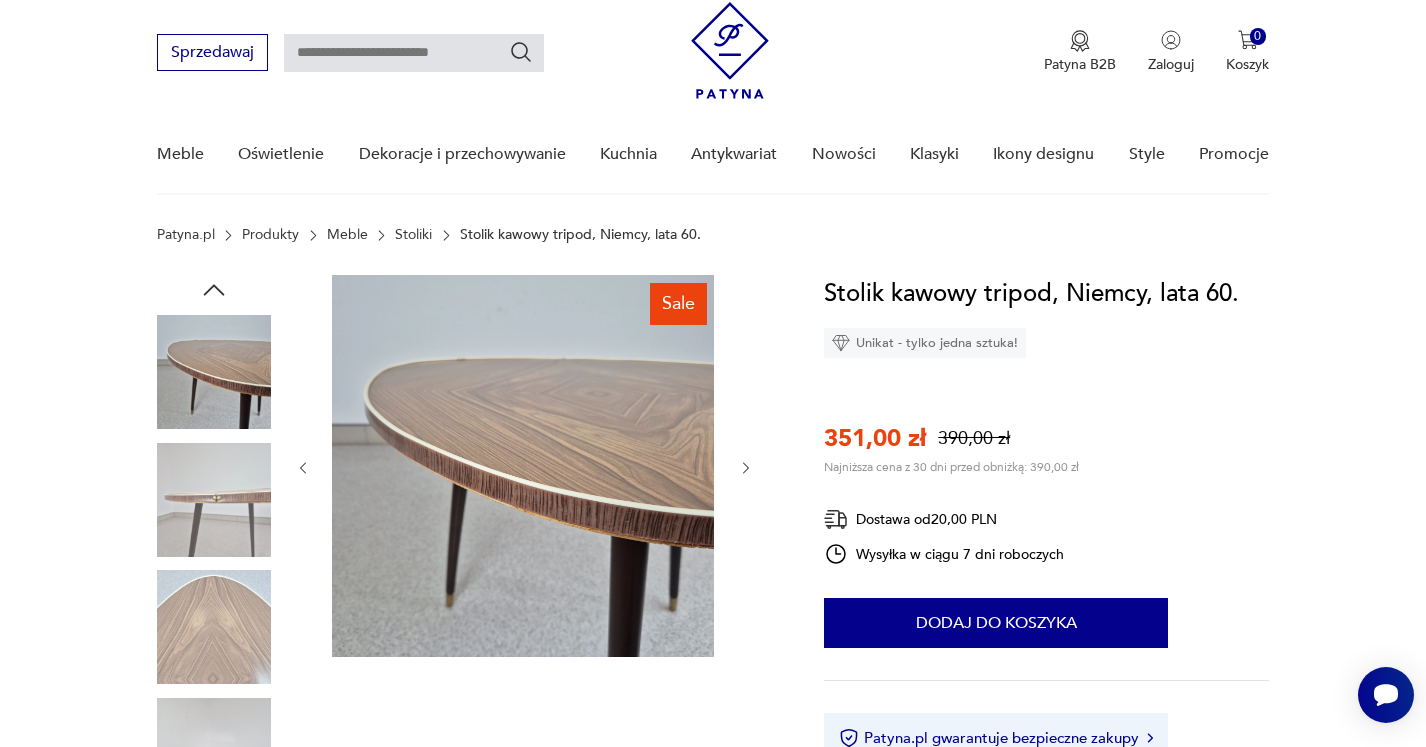 scroll, scrollTop: 0, scrollLeft: 0, axis: both 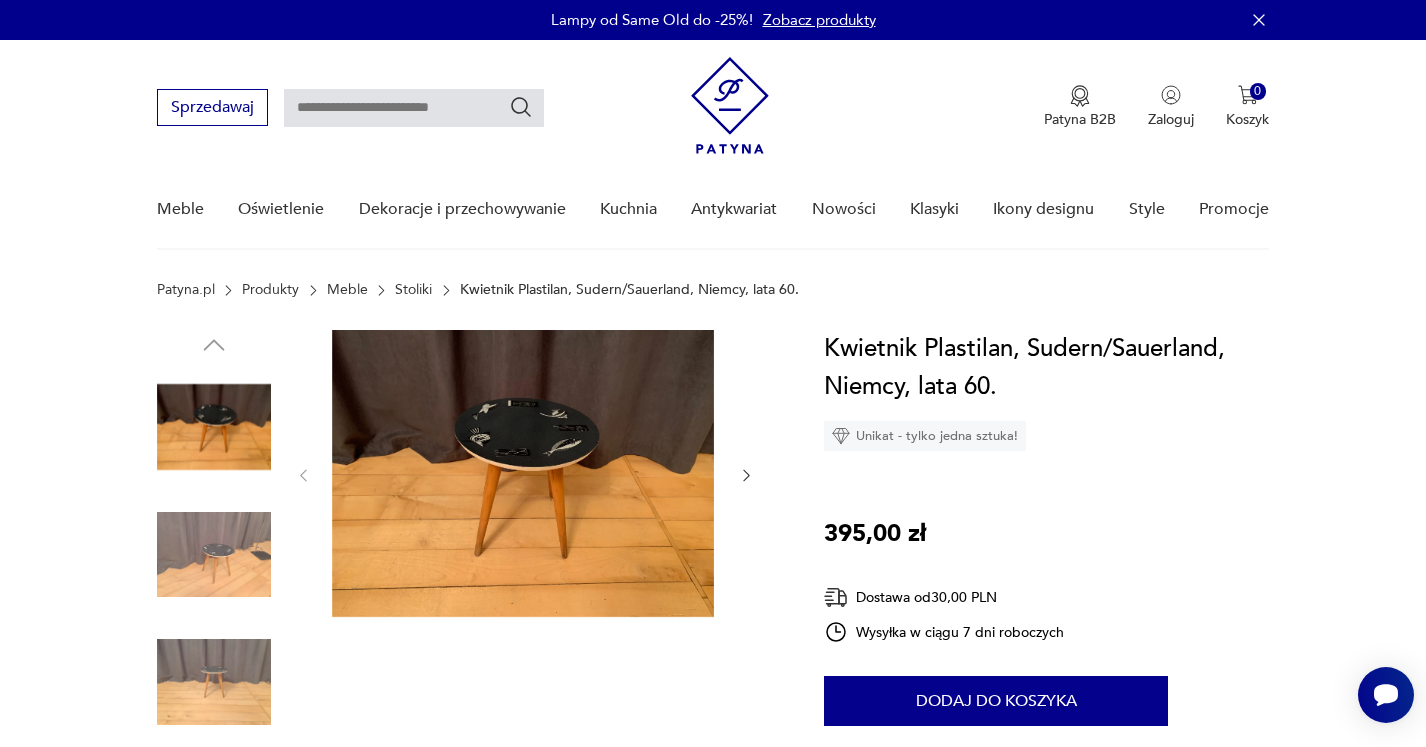 click at bounding box center [523, 473] 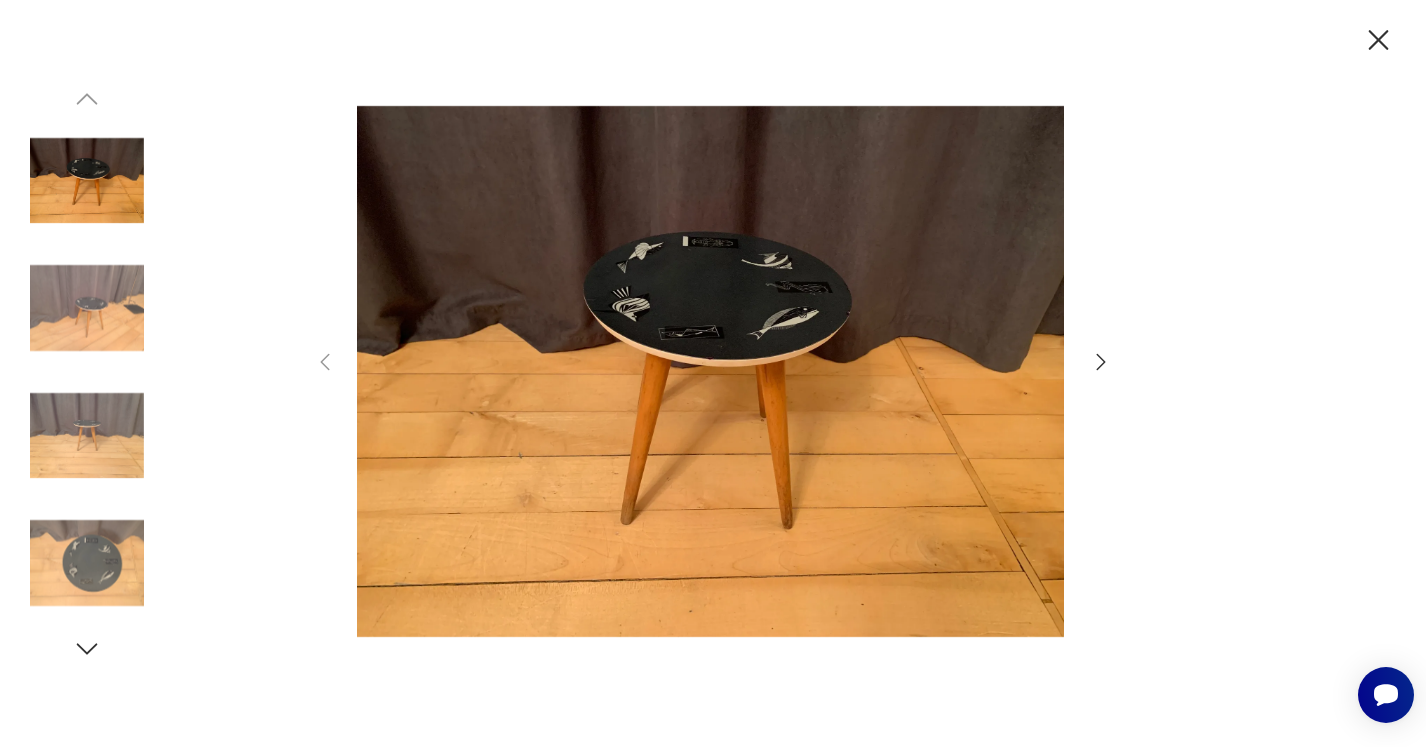 click at bounding box center [710, 372] 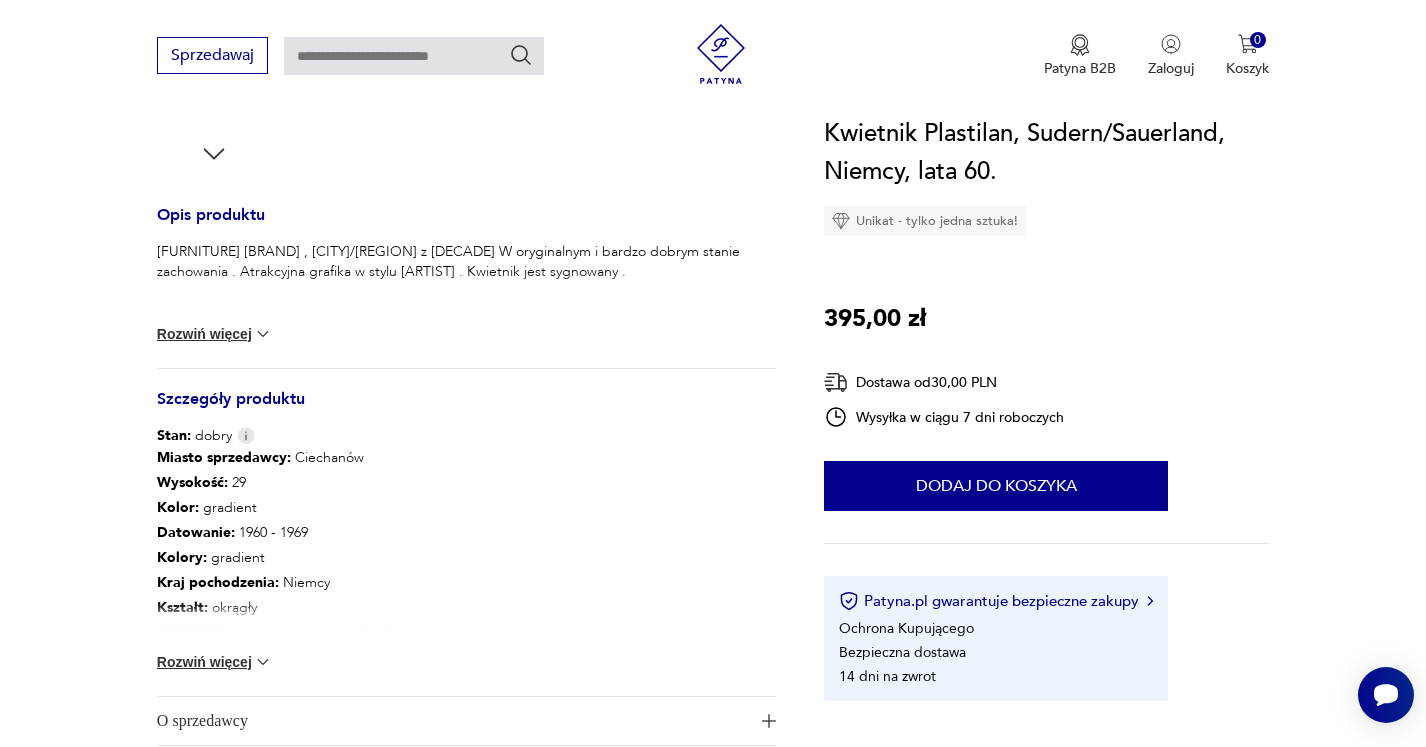scroll, scrollTop: 813, scrollLeft: 0, axis: vertical 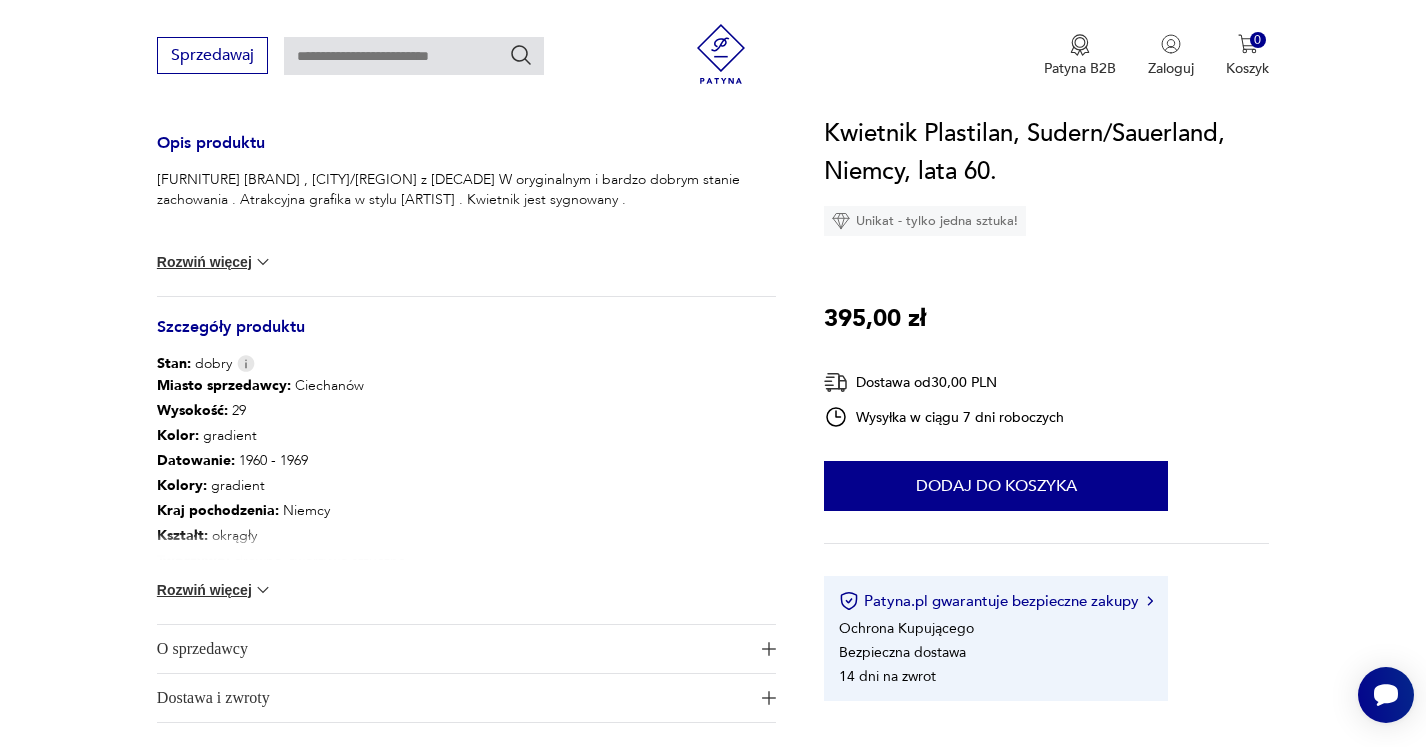 click on "Rozwiń więcej" at bounding box center (215, 262) 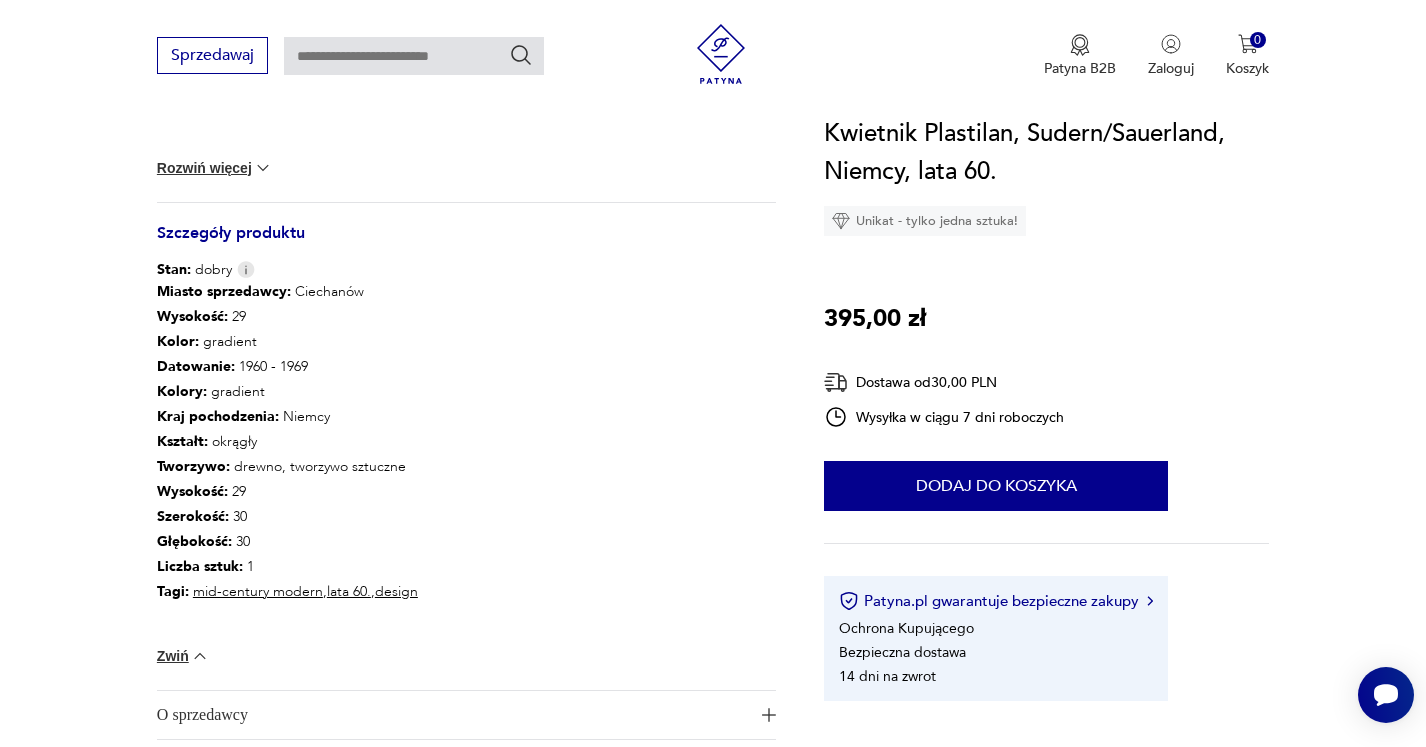 scroll, scrollTop: 1092, scrollLeft: 0, axis: vertical 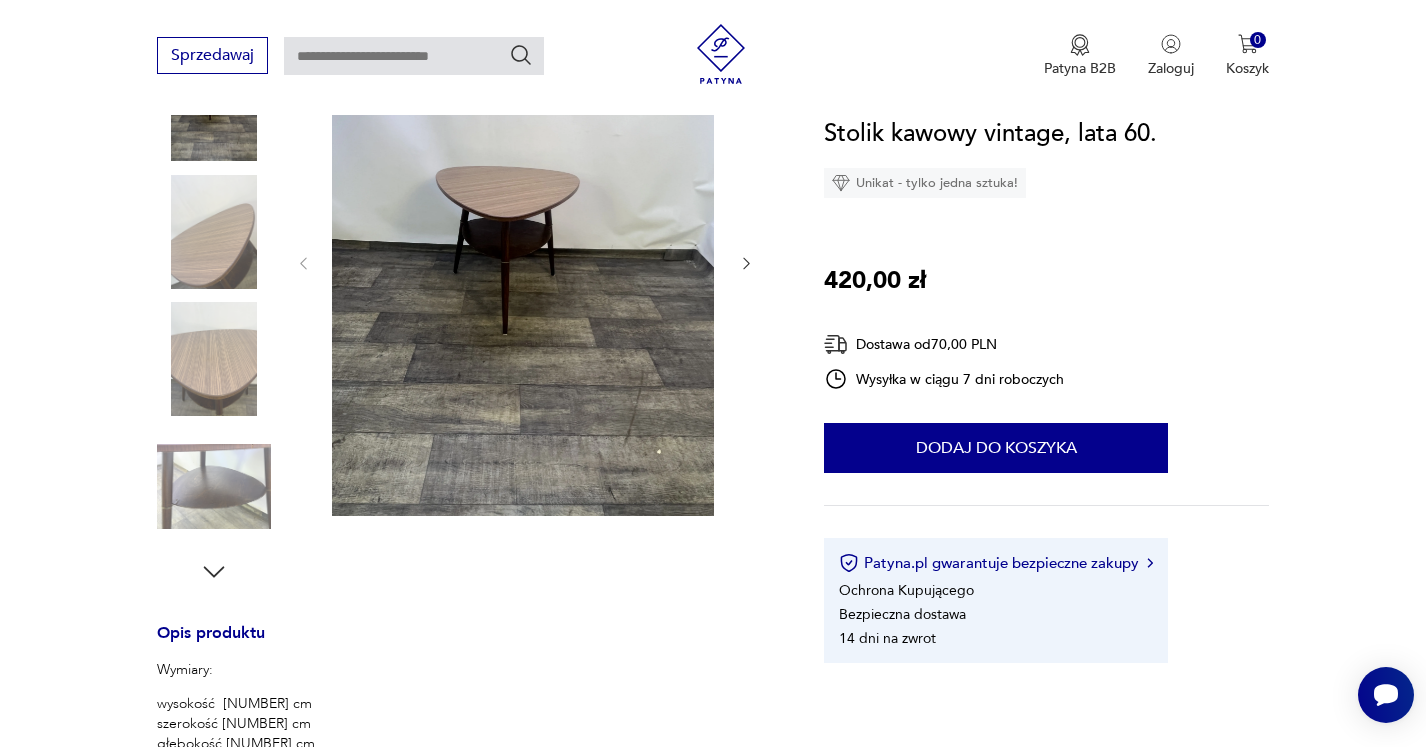 click at bounding box center [0, 0] 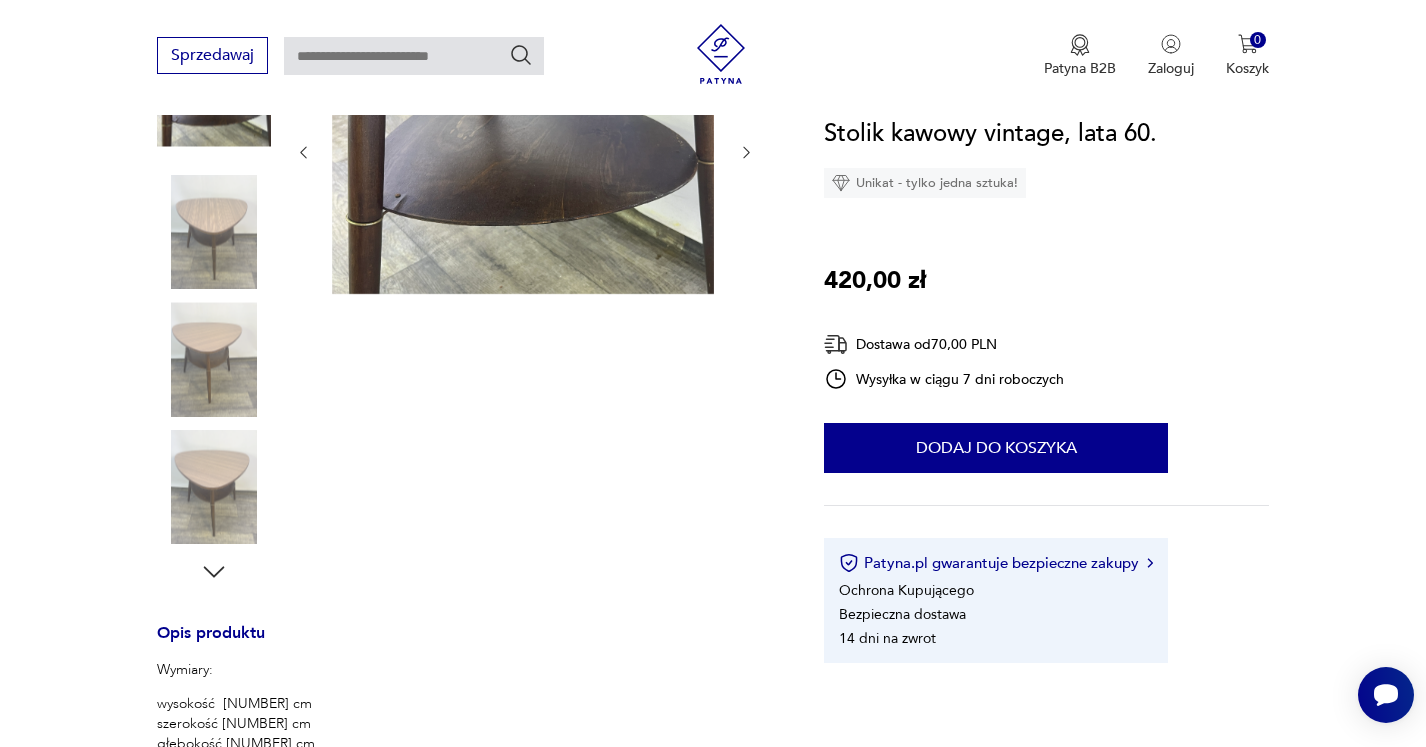 click at bounding box center (0, 0) 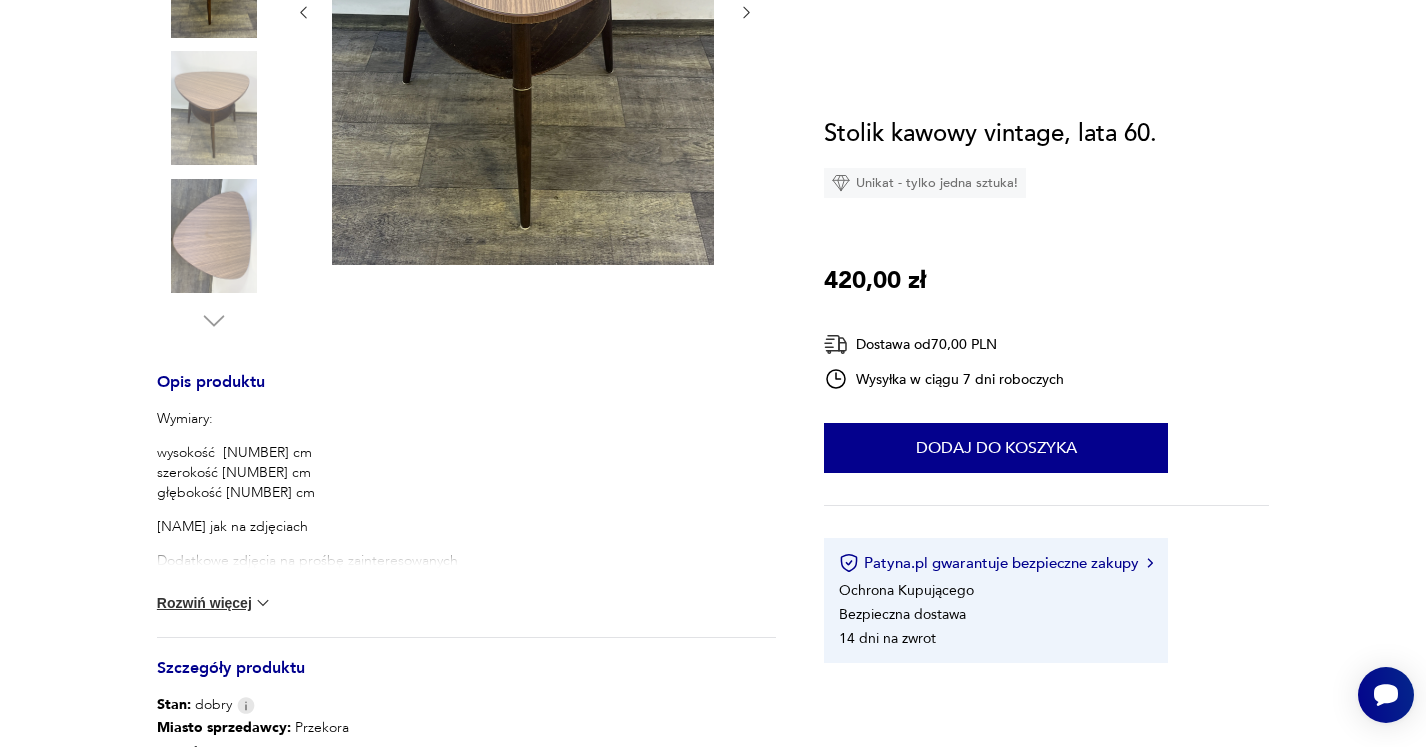 scroll, scrollTop: 0, scrollLeft: 0, axis: both 